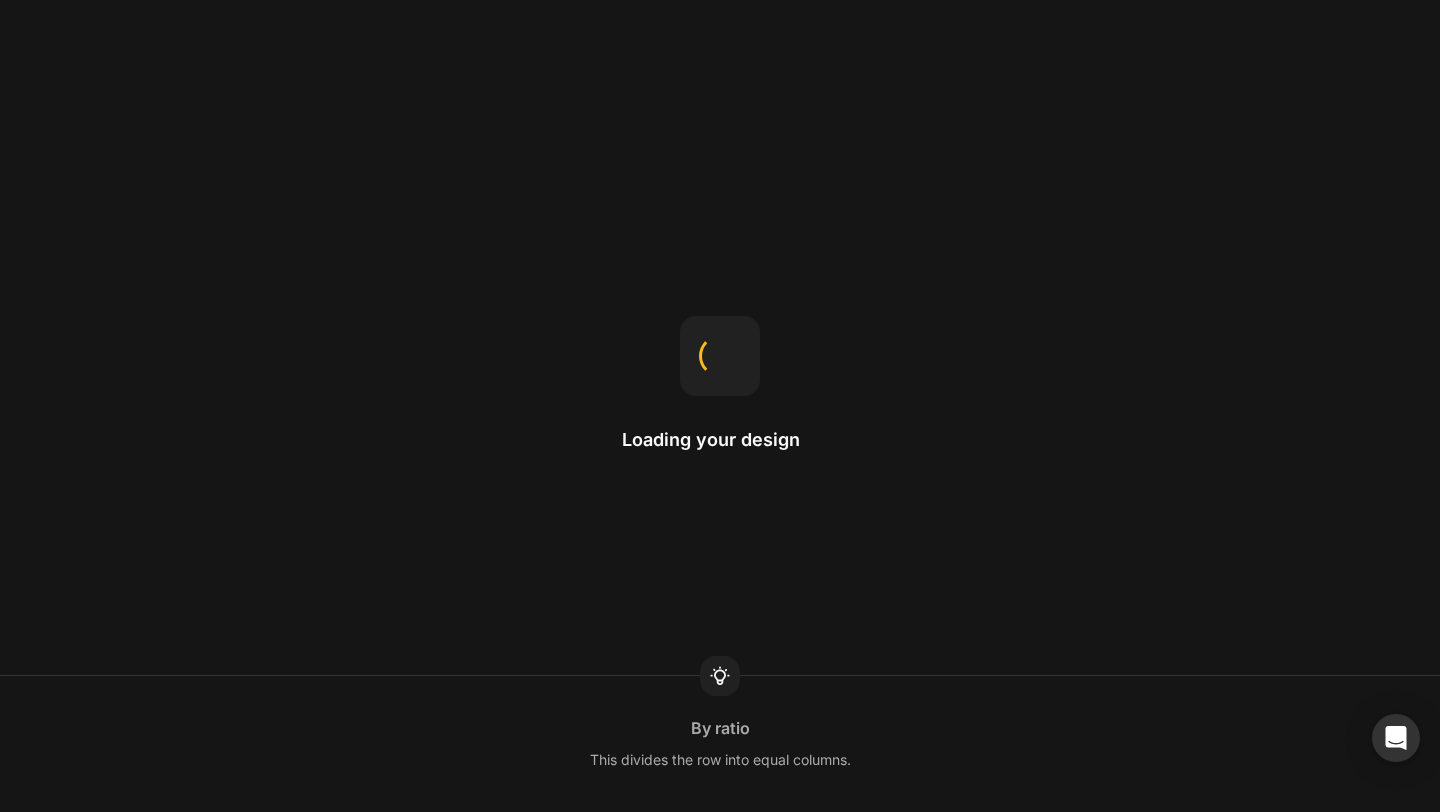 scroll, scrollTop: 0, scrollLeft: 0, axis: both 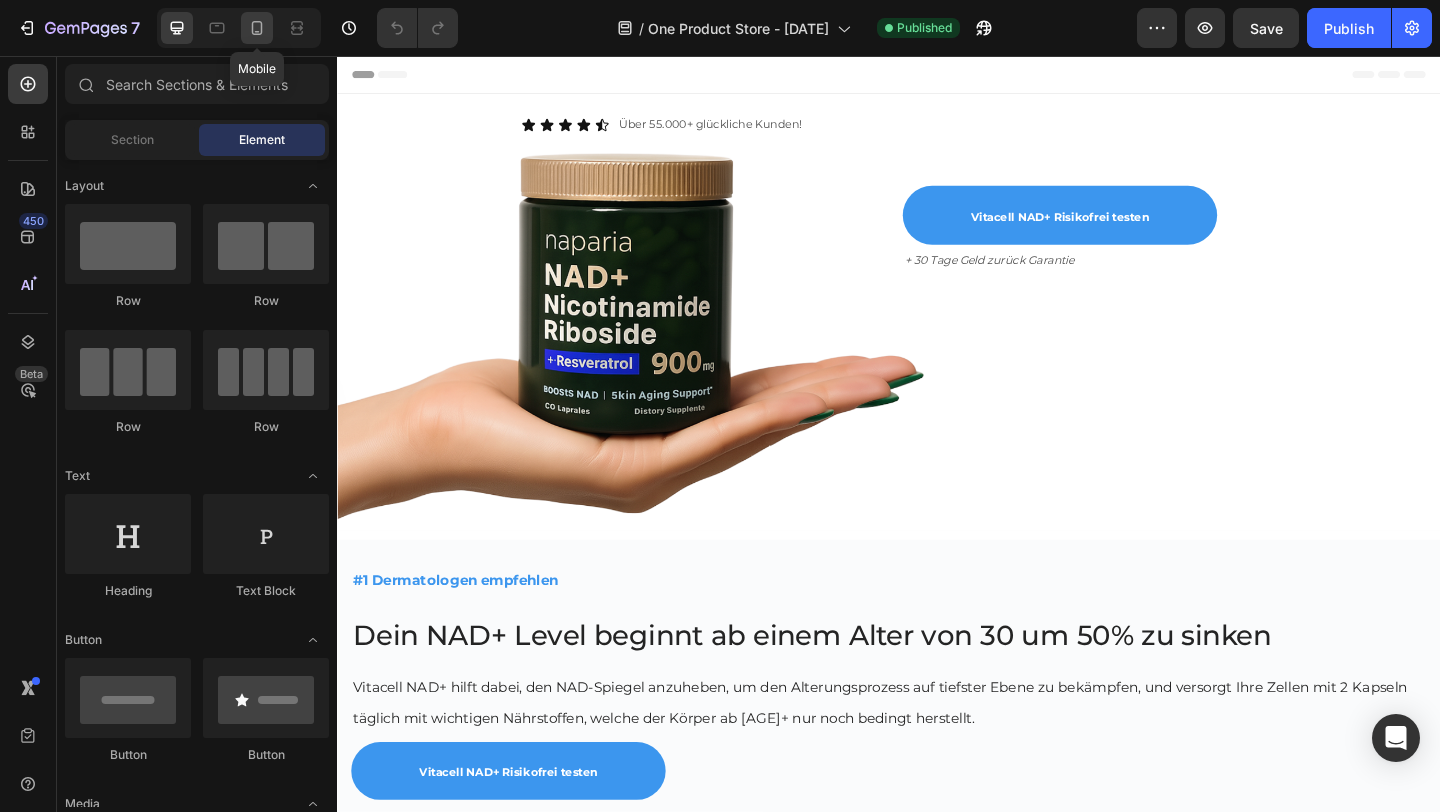 click 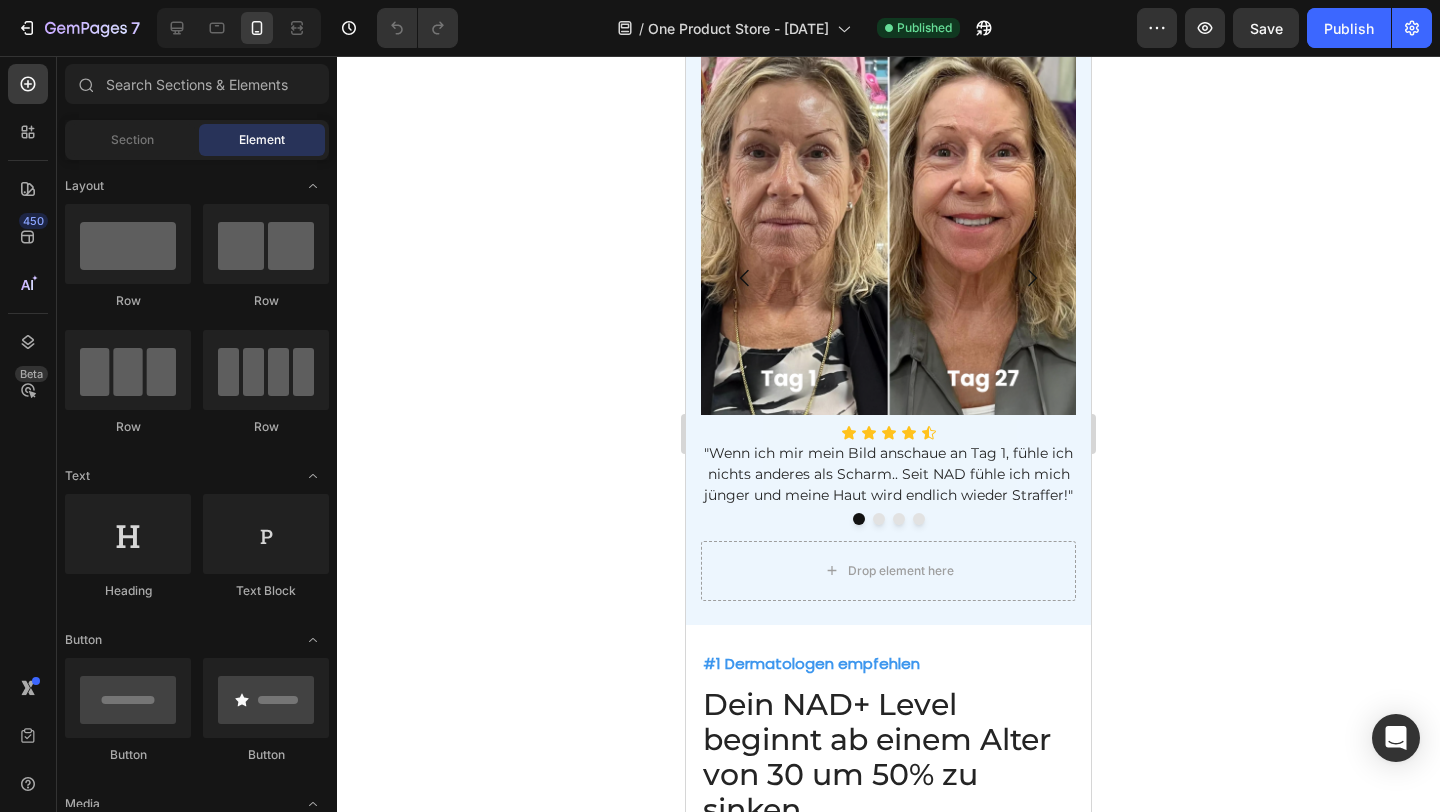 scroll, scrollTop: 1011, scrollLeft: 0, axis: vertical 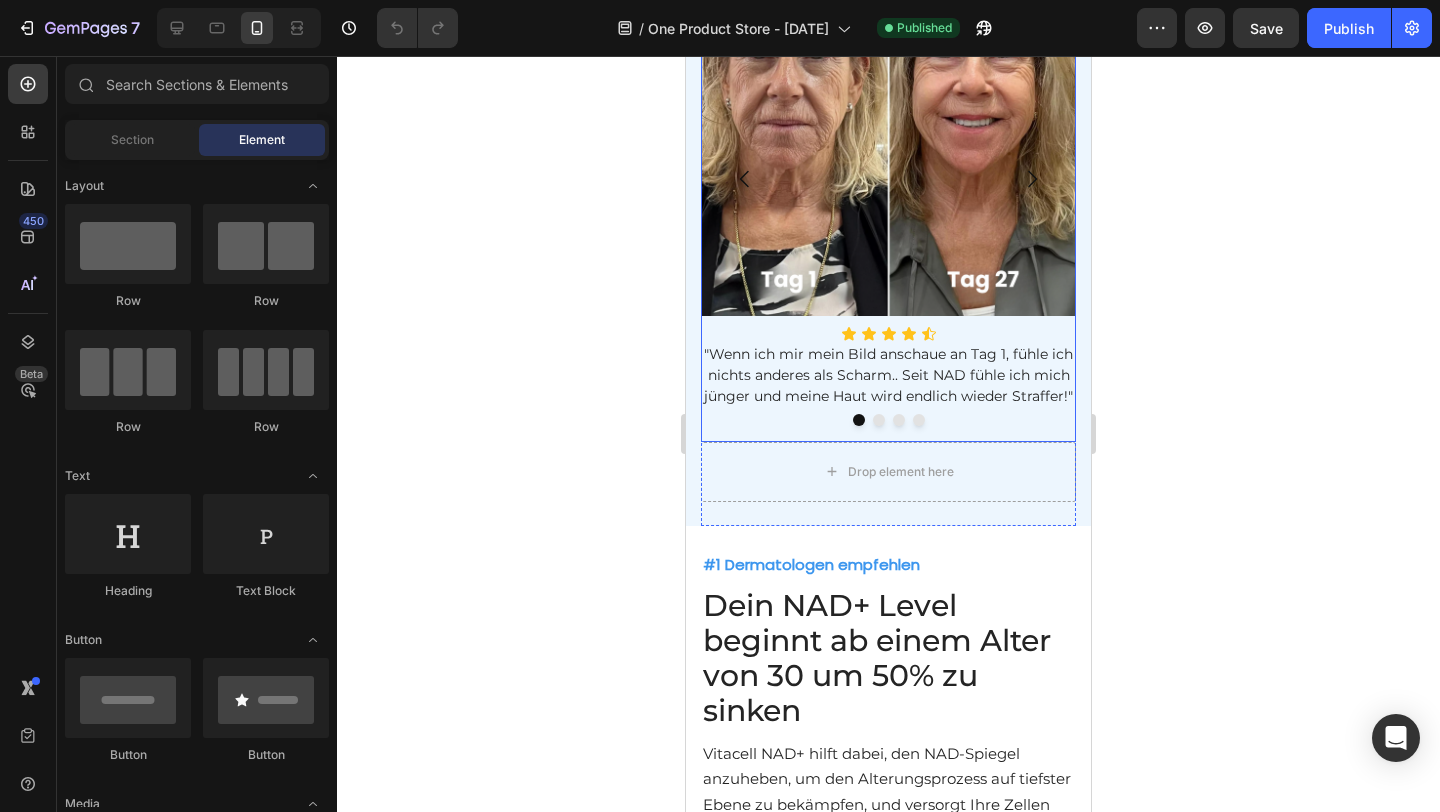 click at bounding box center (879, 420) 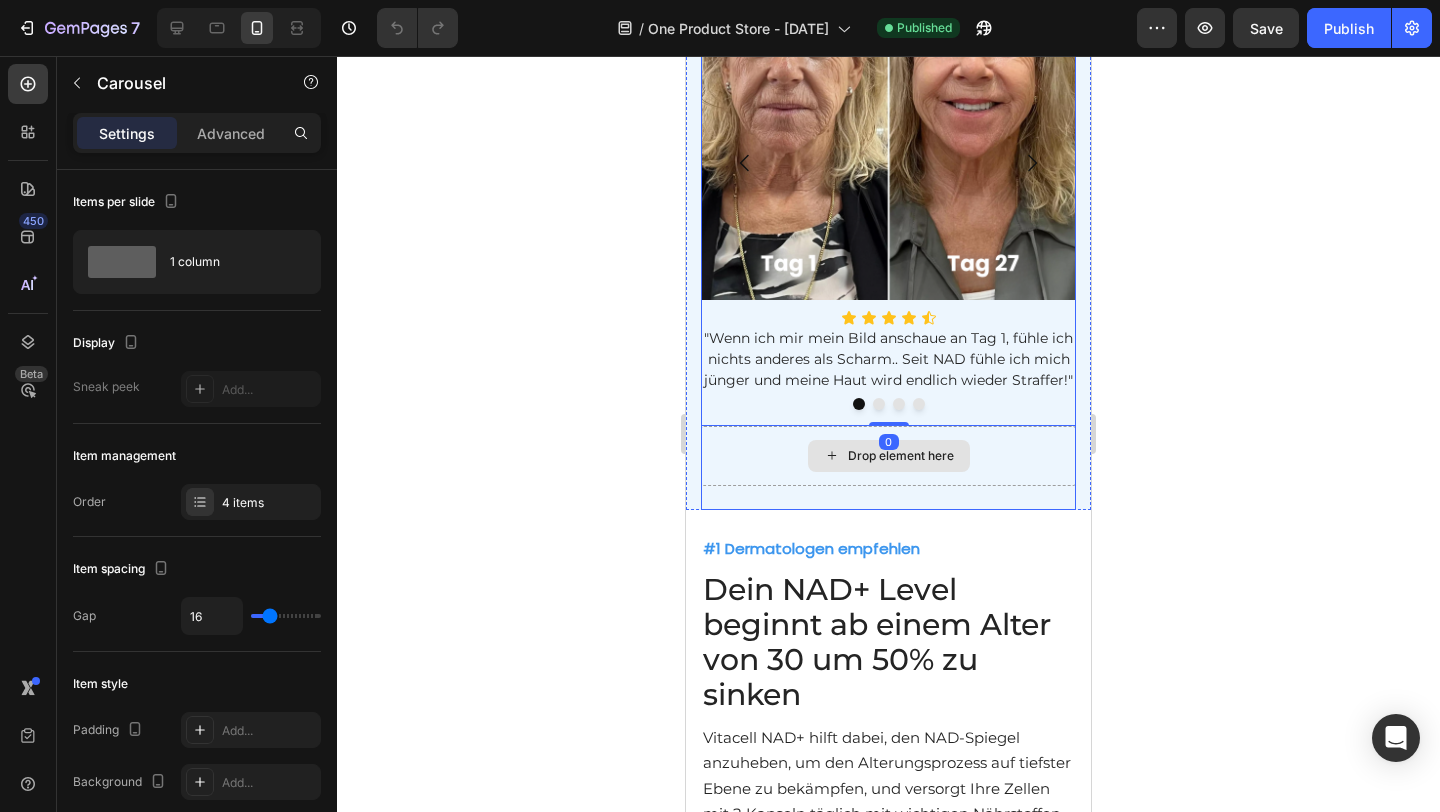 scroll, scrollTop: 975, scrollLeft: 0, axis: vertical 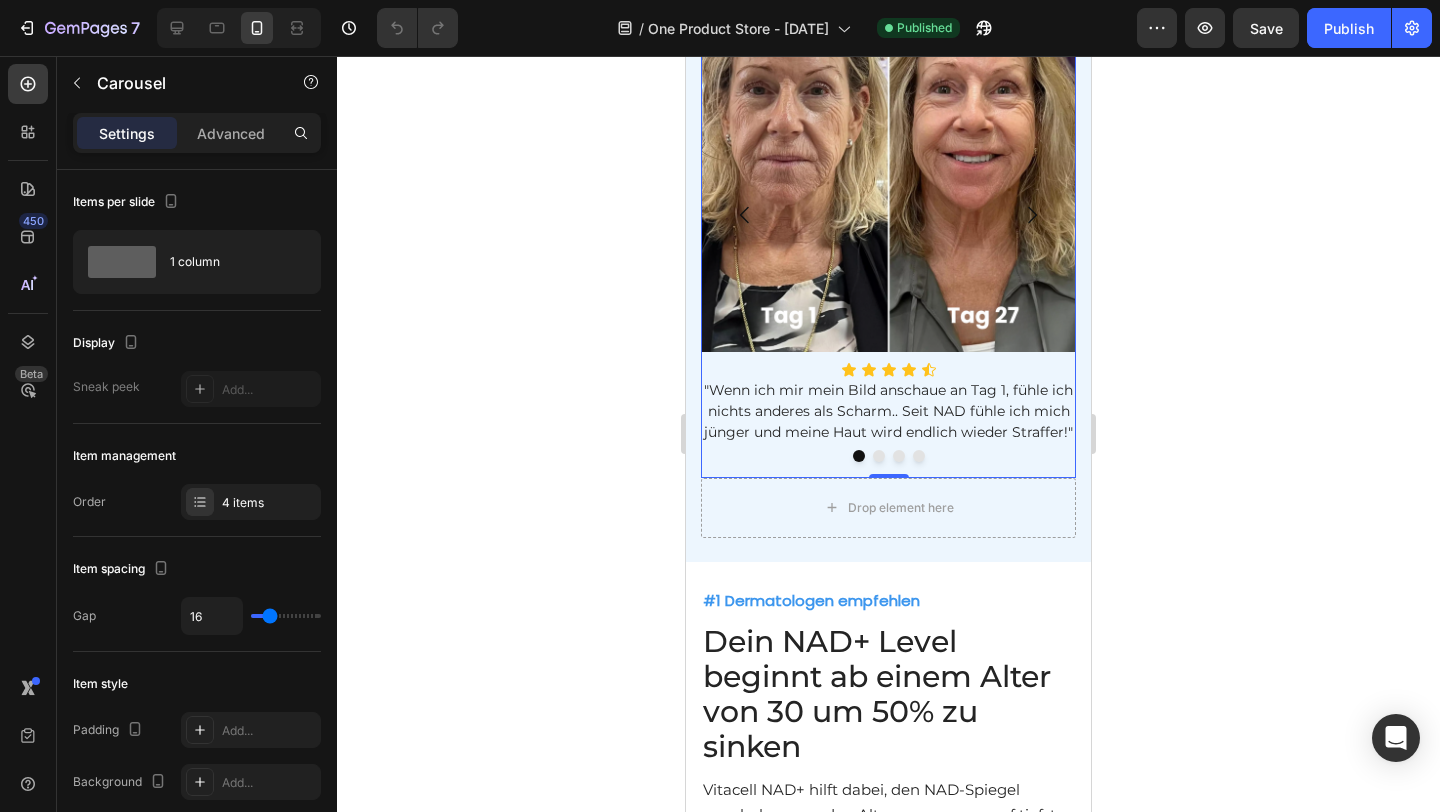 click at bounding box center [879, 456] 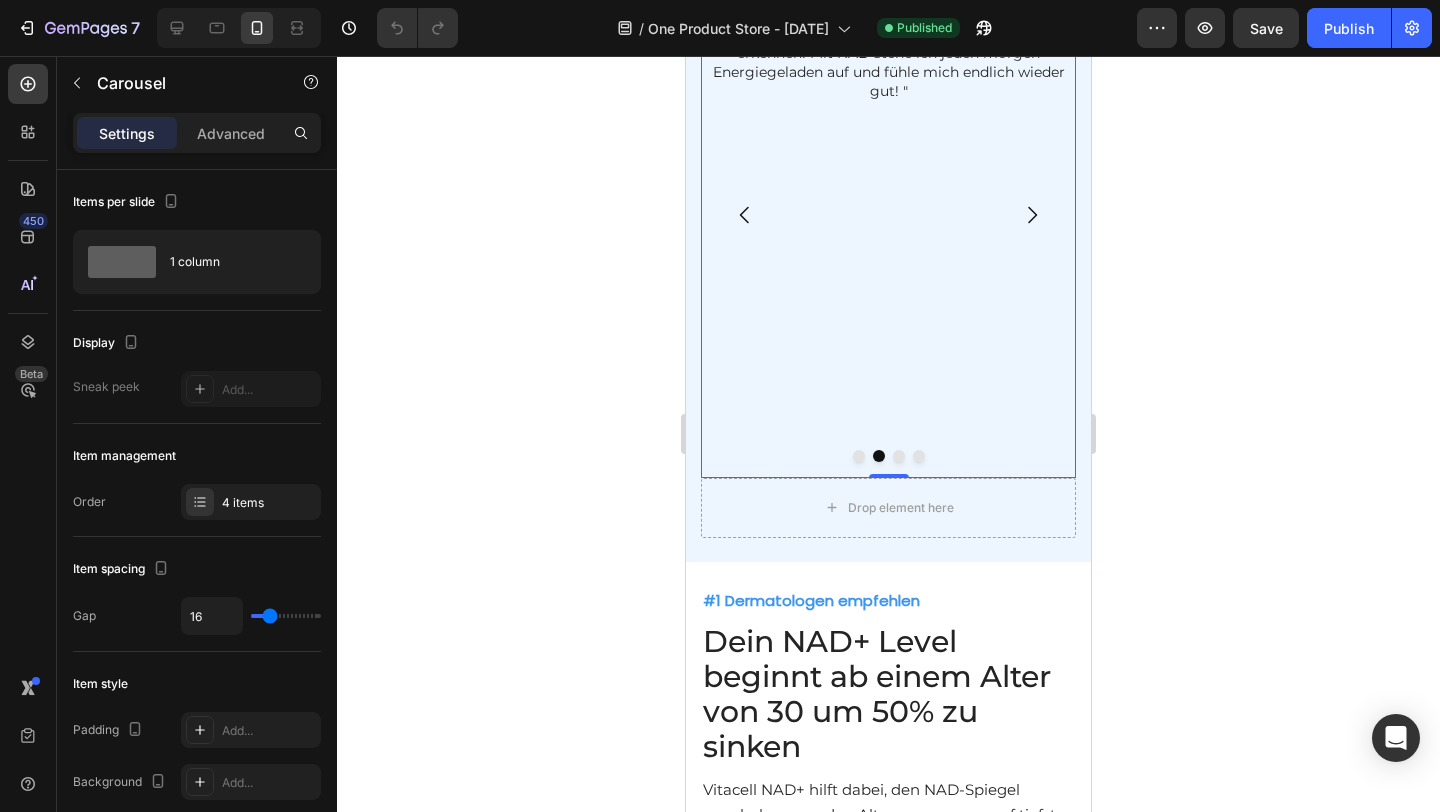 click at bounding box center [899, 456] 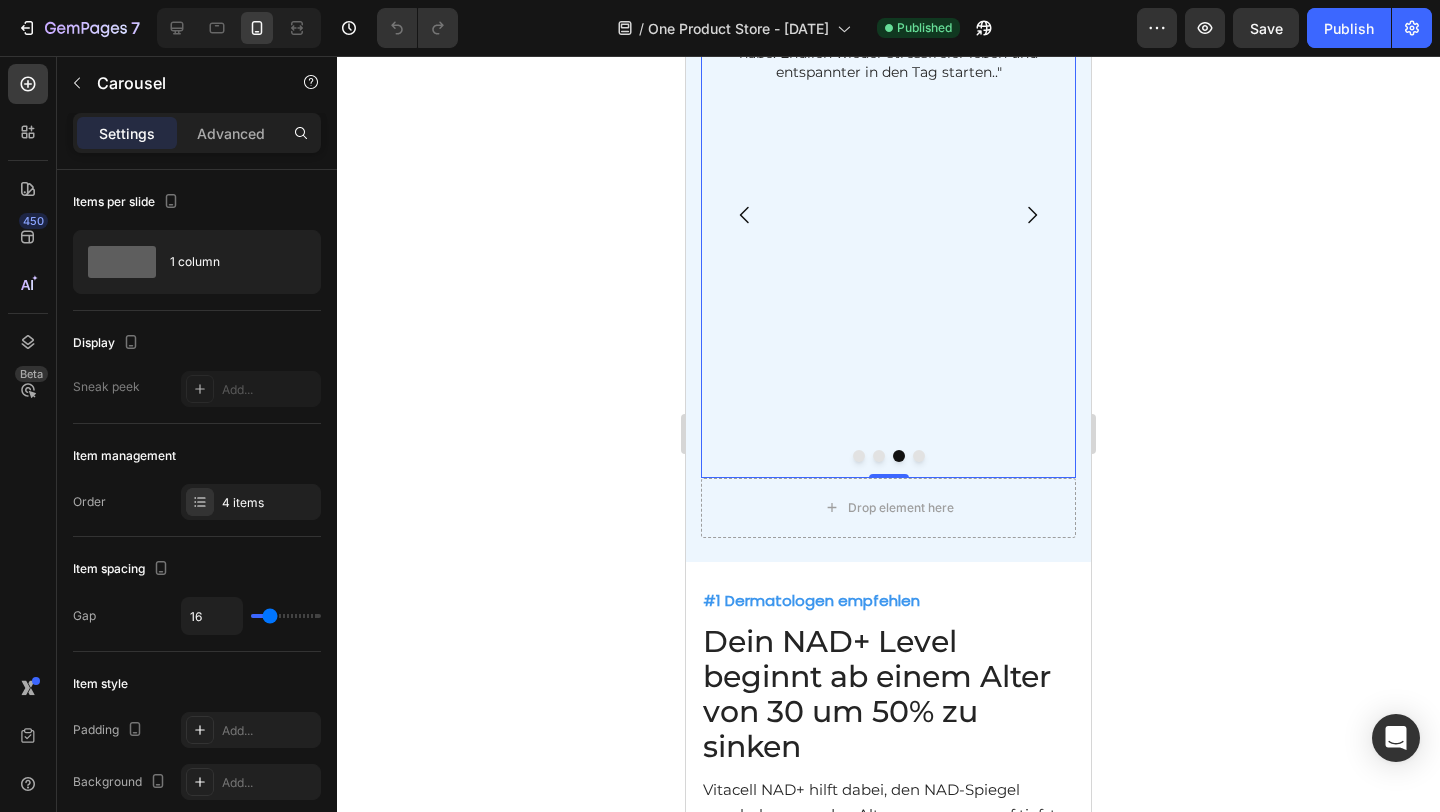 click at bounding box center (919, 456) 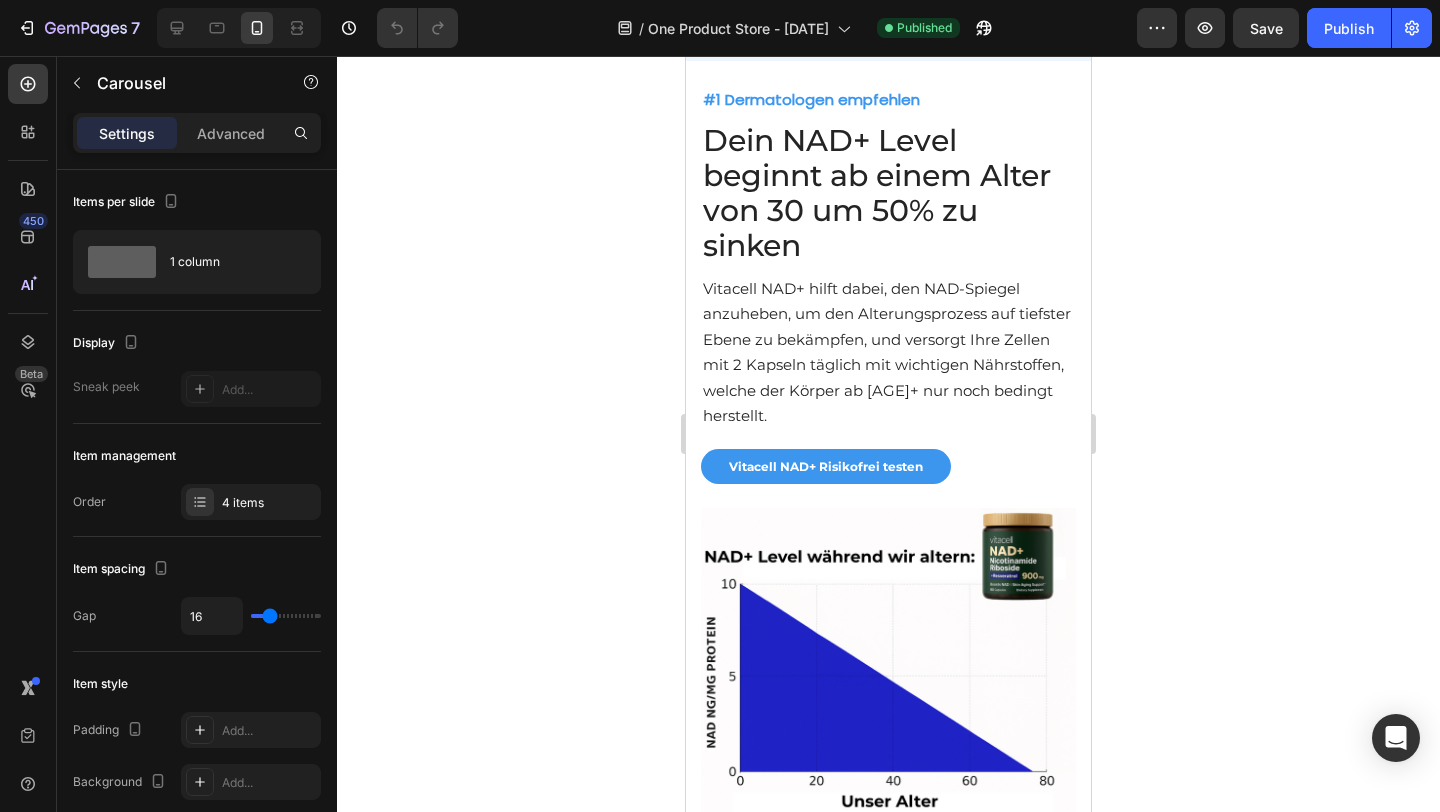 scroll, scrollTop: 1545, scrollLeft: 0, axis: vertical 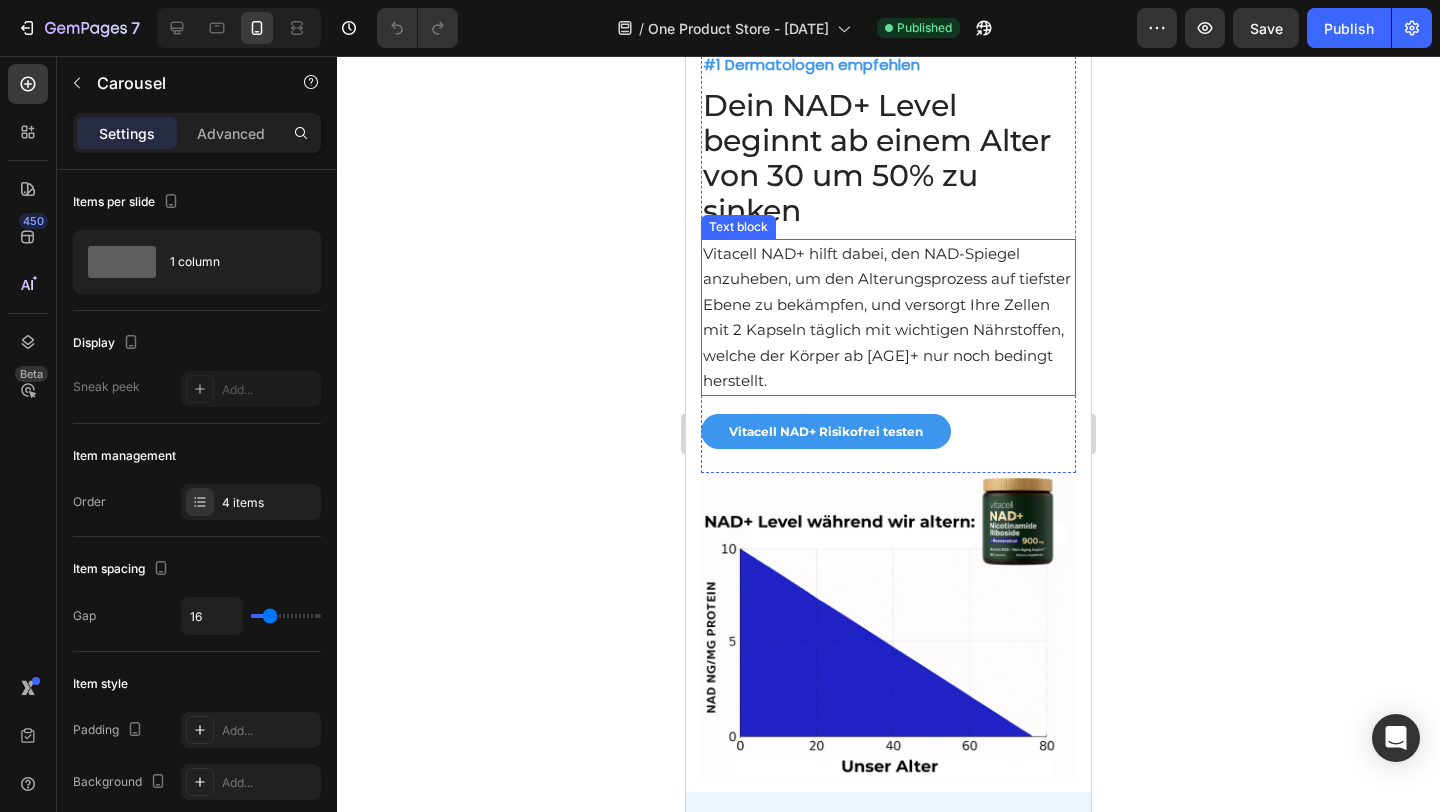 click on "Vitacell NAD+ hilft dabei, den NAD-Spiegel anzuheben, um den Alterungsprozess auf tiefster Ebene zu bekämpfen, und versorgt Ihre Zellen mit 2 Kapseln täglich mit wichtigen Nährstoffen, welche der Körper ab [AGE]+ nur noch bedingt herstellt." at bounding box center (887, 317) 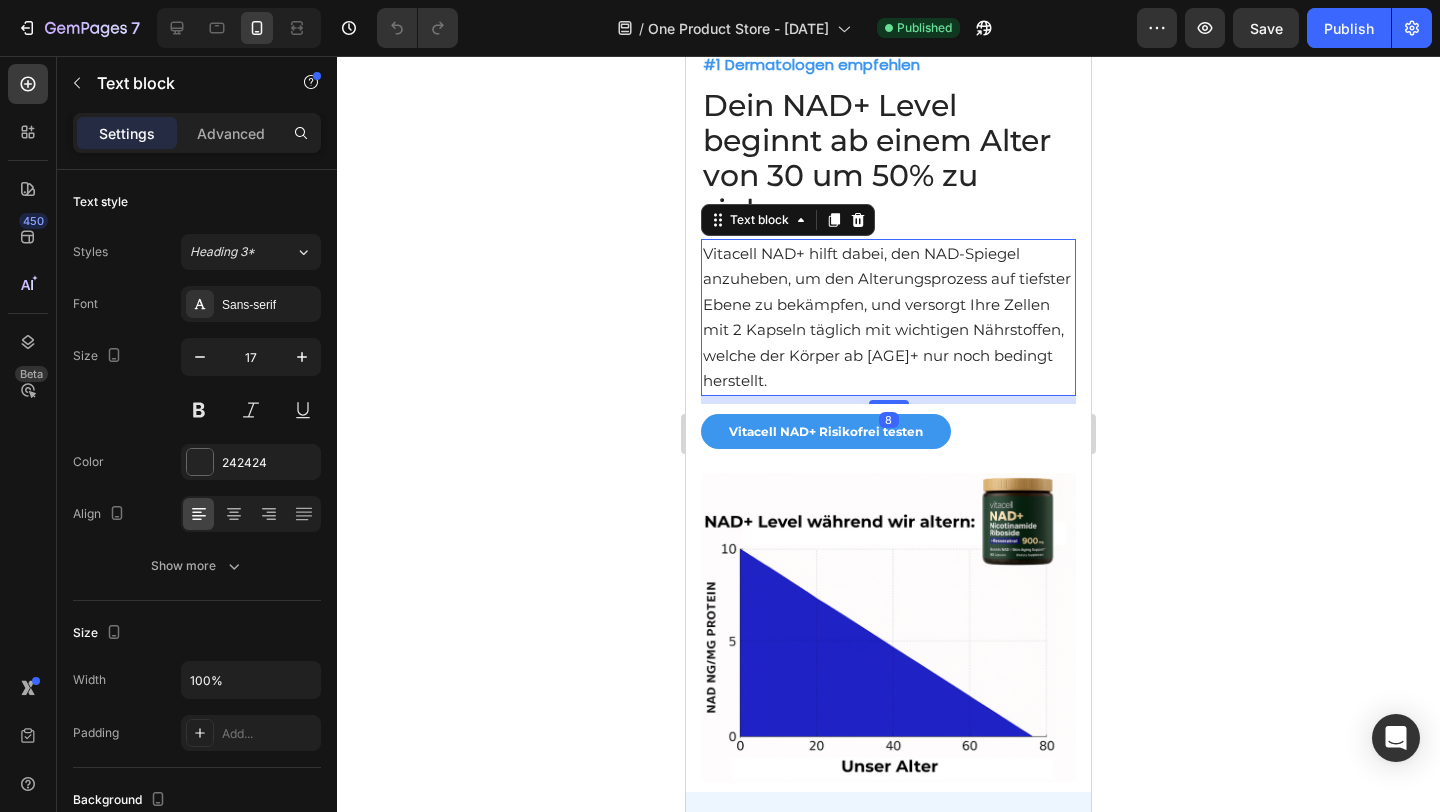 click on "Vitacell NAD+ hilft dabei, den NAD-Spiegel anzuheben, um den Alterungsprozess auf tiefster Ebene zu bekämpfen, und versorgt Ihre Zellen mit 2 Kapseln täglich mit wichtigen Nährstoffen, welche der Körper ab [AGE]+ nur noch bedingt herstellt." at bounding box center (887, 317) 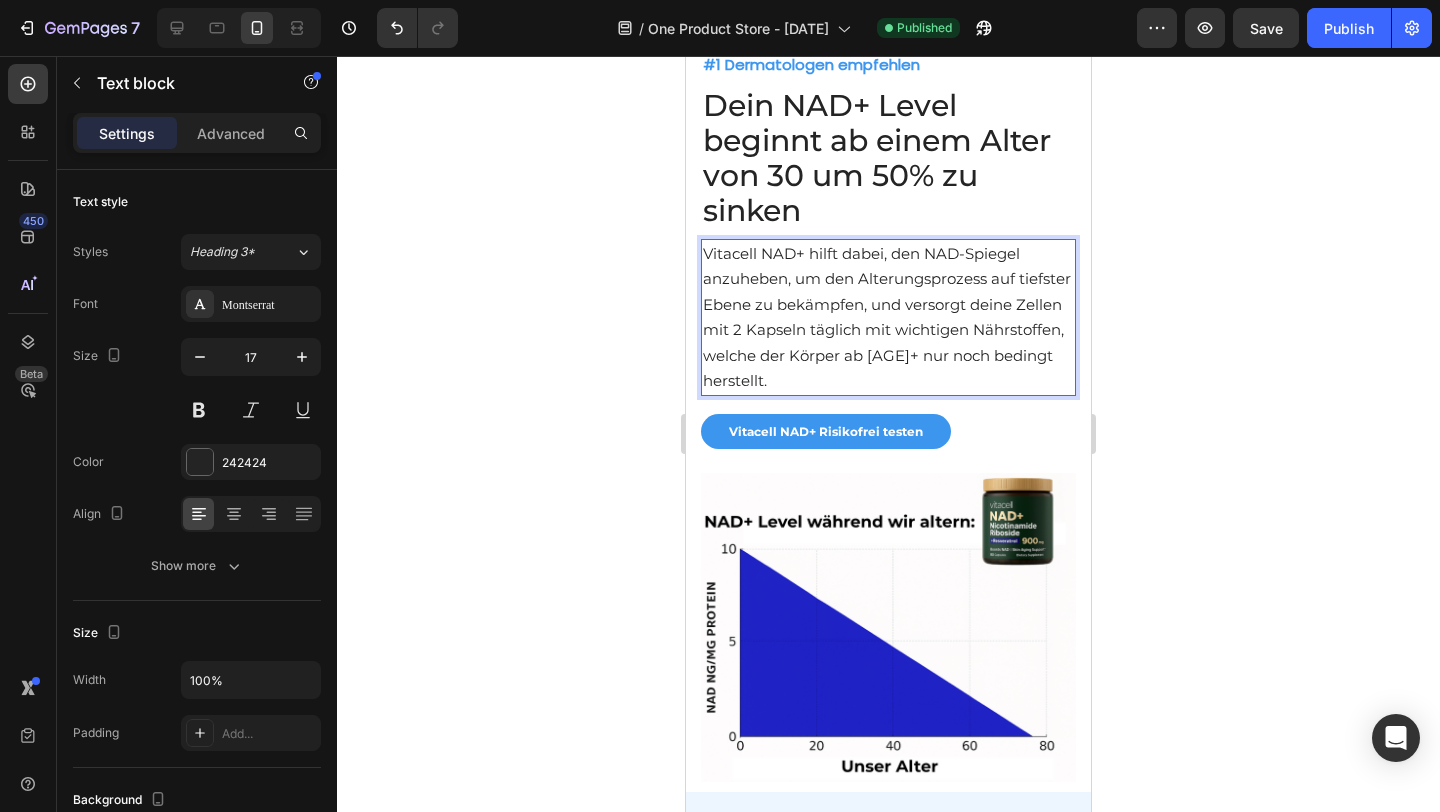 click on "Vitacell NAD+ hilft dabei, den NAD-Spiegel anzuheben, um den Alterungsprozess auf tiefster Ebene zu bekämpfen, und versorgt deine Zellen mit 2 Kapseln täglich mit wichtigen Nährstoffen, welche der Körper ab [AGE]+ nur noch bedingt herstellt." at bounding box center (887, 317) 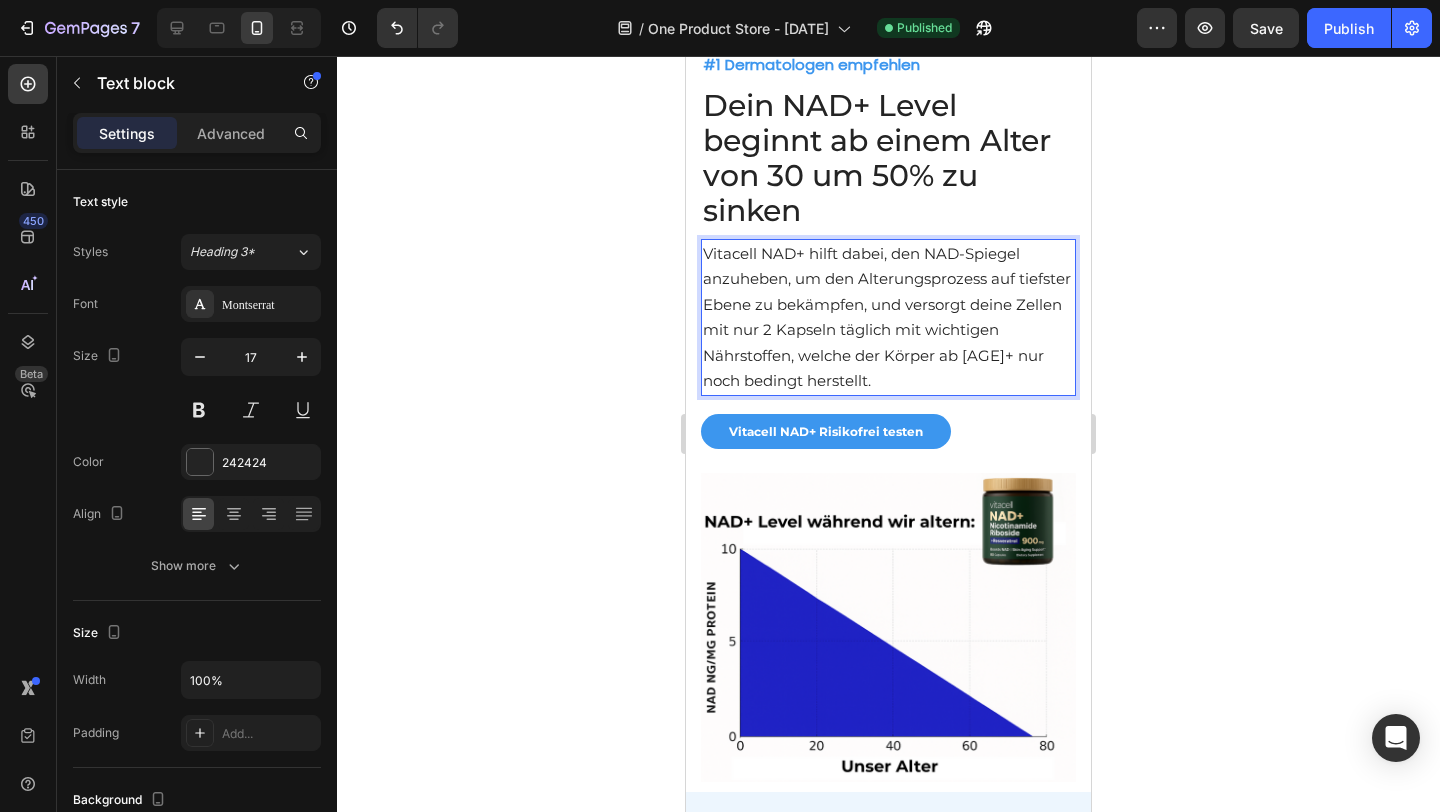 click on "Vitacell NAD+ hilft dabei, den NAD-Spiegel anzuheben, um den Alterungsprozess auf tiefster Ebene zu bekämpfen, und versorgt deine Zellen mit nur 2 Kapseln täglich mit wichtigen Nährstoffen, welche der Körper ab [AGE]+ nur noch bedingt herstellt." at bounding box center [887, 317] 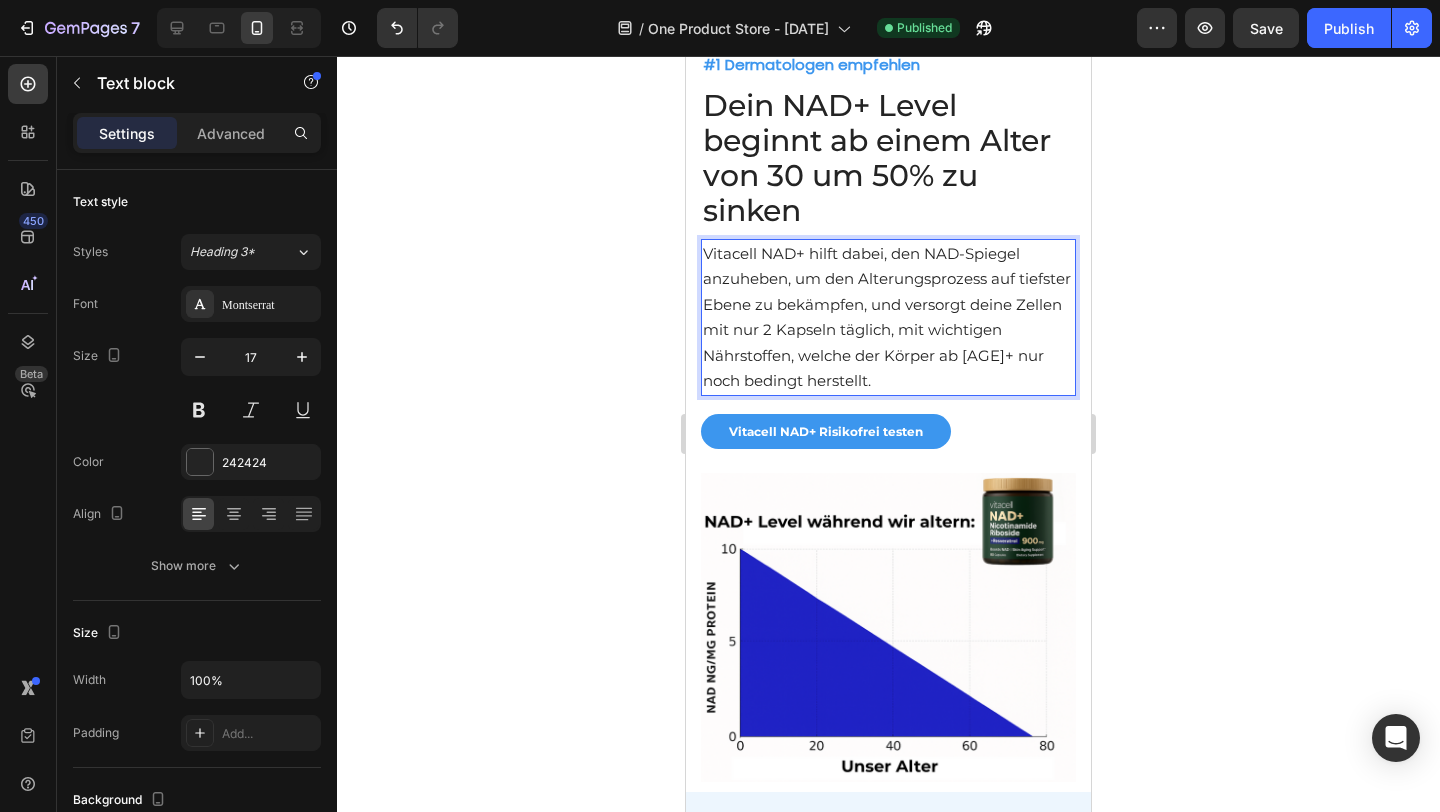 click on "Vitacell NAD+ hilft dabei, den NAD-Spiegel anzuheben, um den Alterungsprozess auf tiefster Ebene zu bekämpfen, und versorgt deine Zellen mit nur 2 Kapseln täglich, mit wichtigen Nährstoffen, welche der Körper ab [AGE]+ nur noch bedingt herstellt." at bounding box center (887, 317) 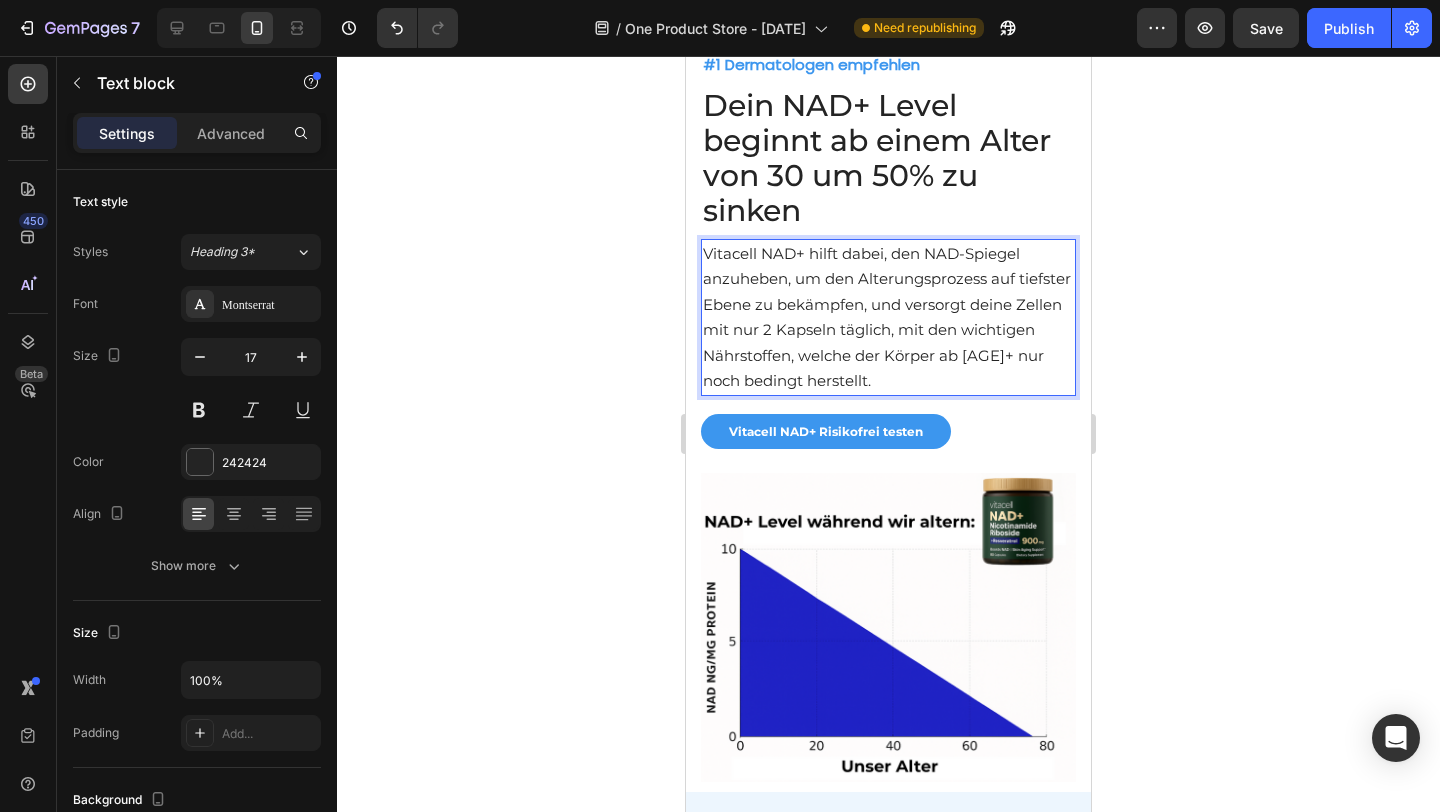 click on "Vitacell NAD+ hilft dabei, den NAD-Spiegel anzuheben, um den Alterungsprozess auf tiefster Ebene zu bekämpfen, und versorgt deine Zellen mit nur 2 Kapseln täglich, mit den wichtigen Nährstoffen, welche der Körper ab [AGE]+ nur noch bedingt herstellt." at bounding box center (887, 317) 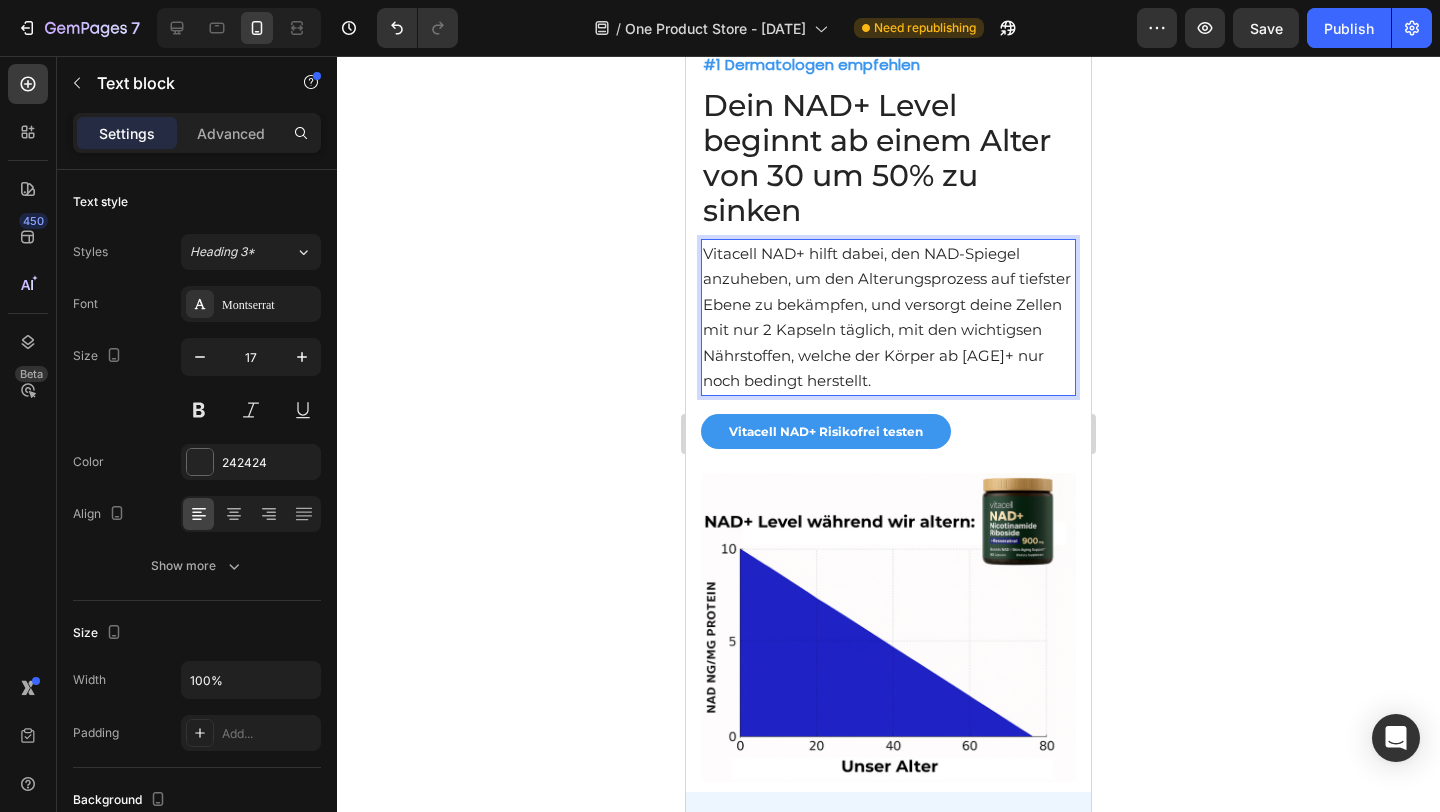 click on "Vitacell NAD+ hilft dabei, den NAD-Spiegel anzuheben, um den Alterungsprozess auf tiefster Ebene zu bekämpfen, und versorgt deine Zellen mit nur 2 Kapseln täglich, mit den wichtigsen Nährstoffen, welche der Körper ab [AGE]+ nur noch bedingt herstellt." at bounding box center [887, 317] 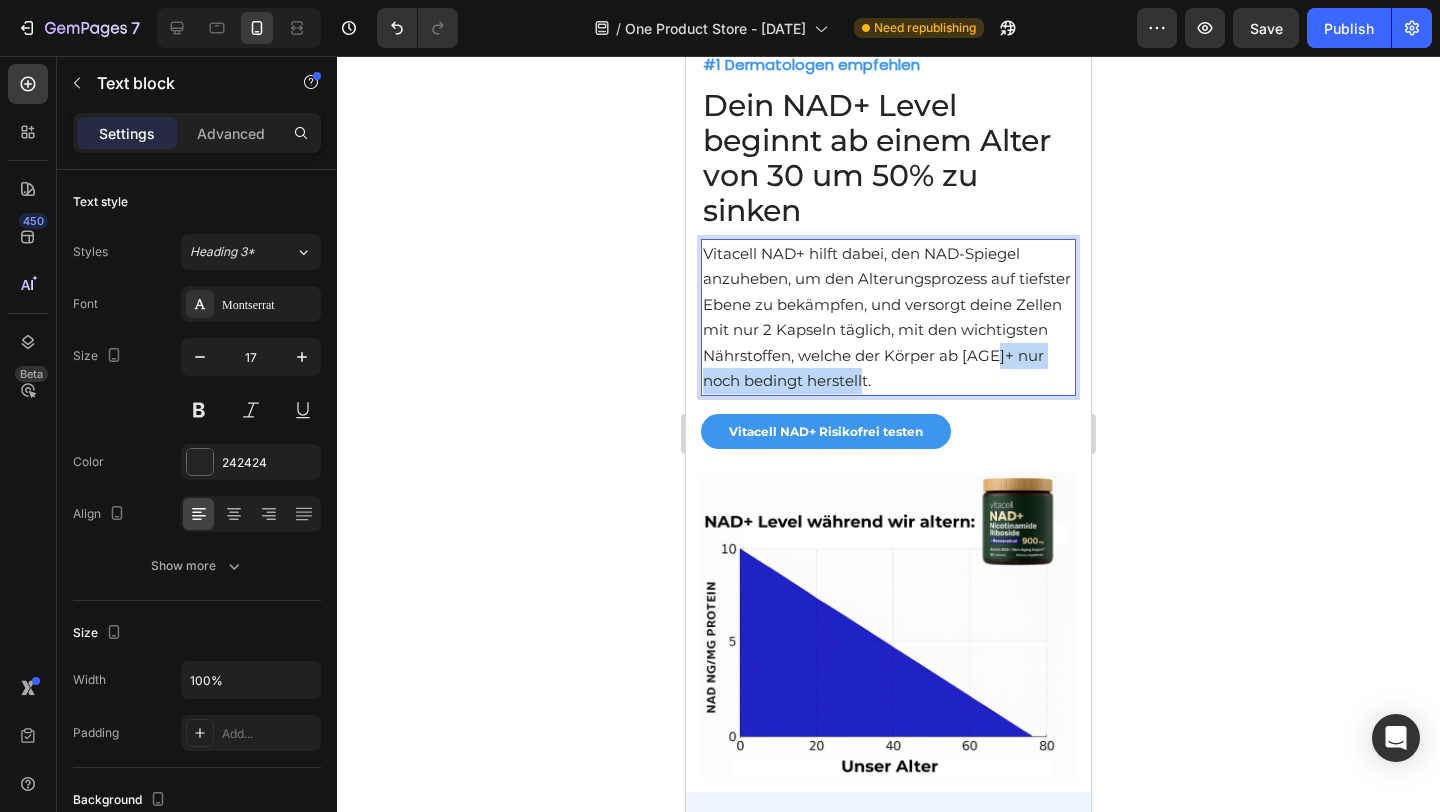 drag, startPoint x: 997, startPoint y: 358, endPoint x: 1002, endPoint y: 380, distance: 22.561028 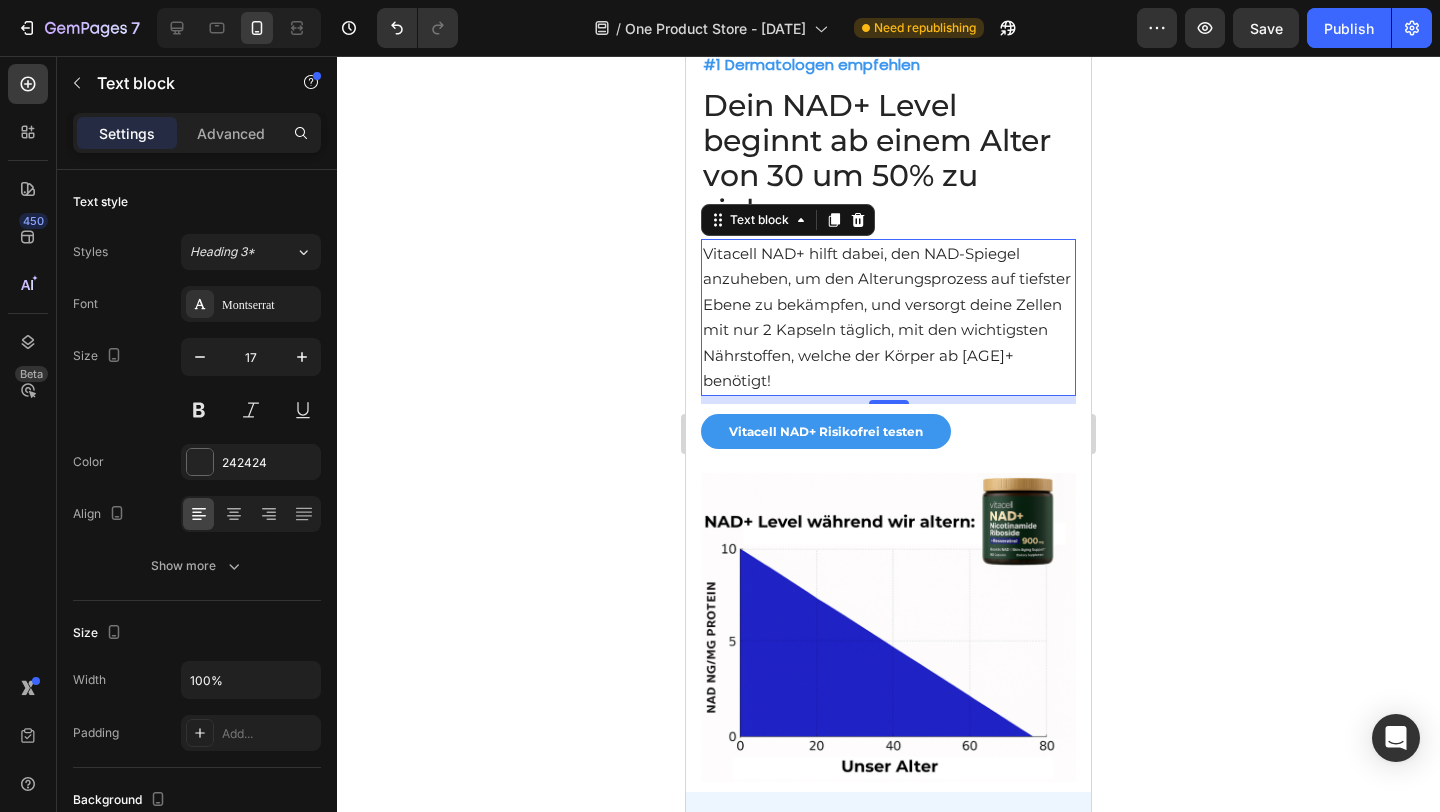 click 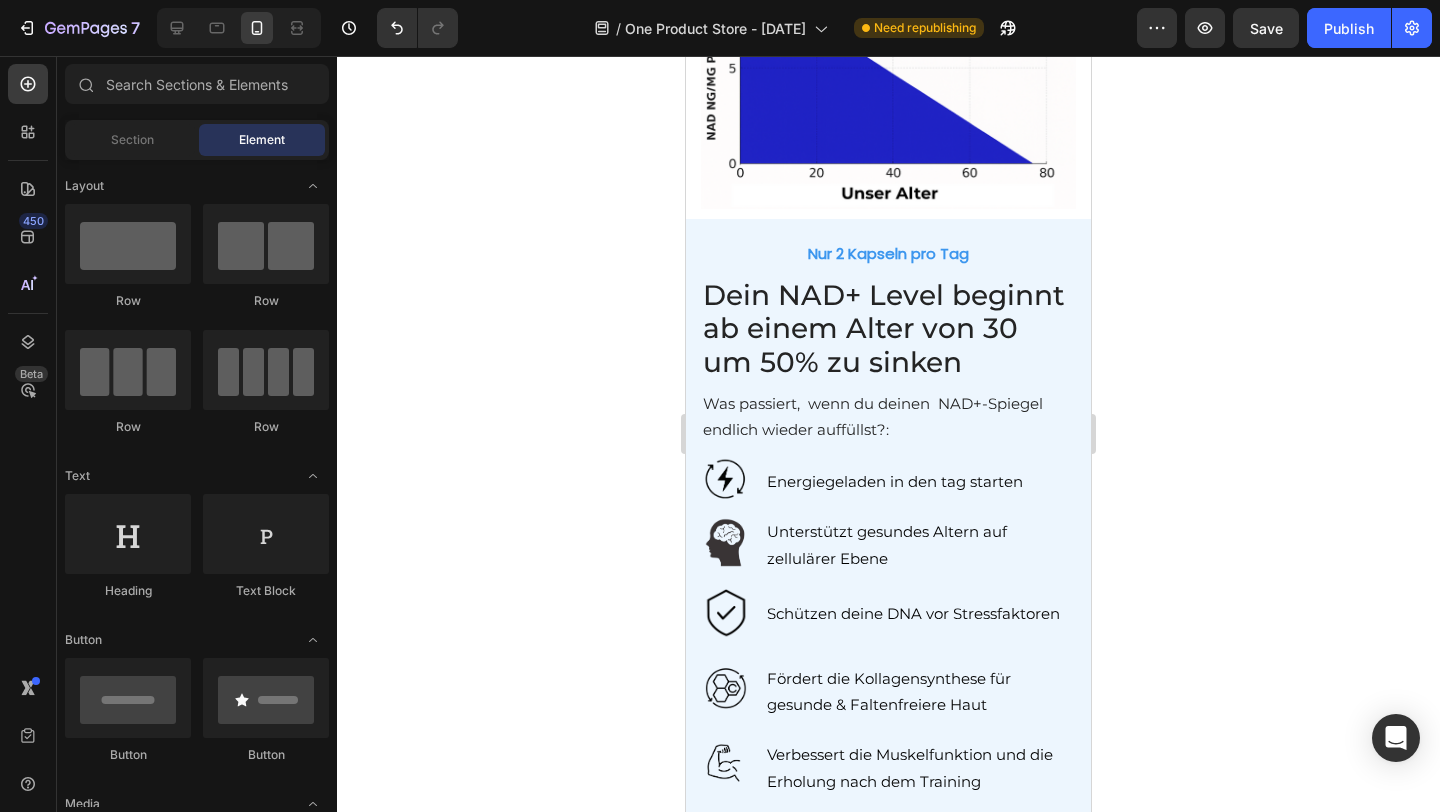 scroll, scrollTop: 2203, scrollLeft: 0, axis: vertical 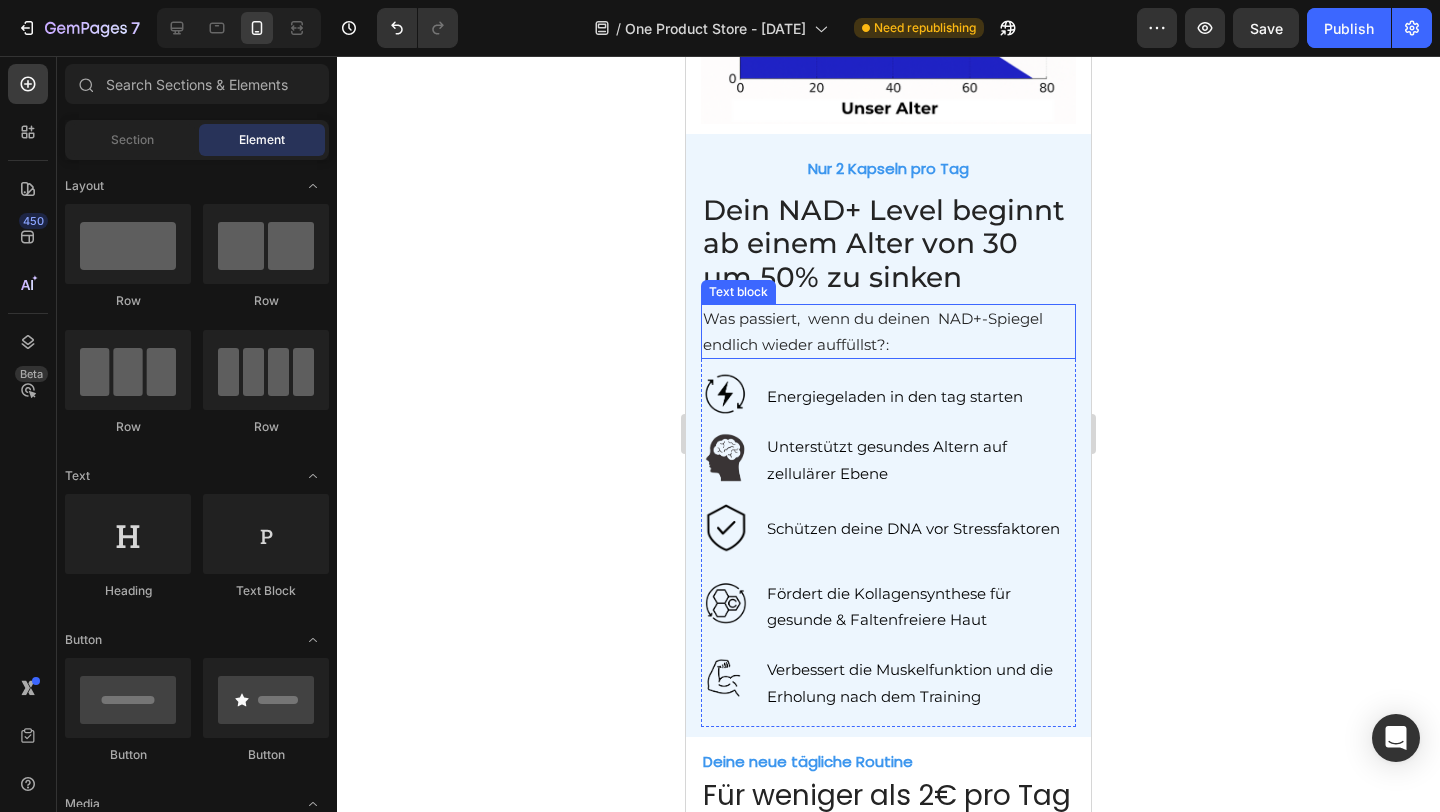click on "Was passiert,  wenn du deinen  NAD+-Spiegel endlich wieder auffüllst?:" at bounding box center (873, 331) 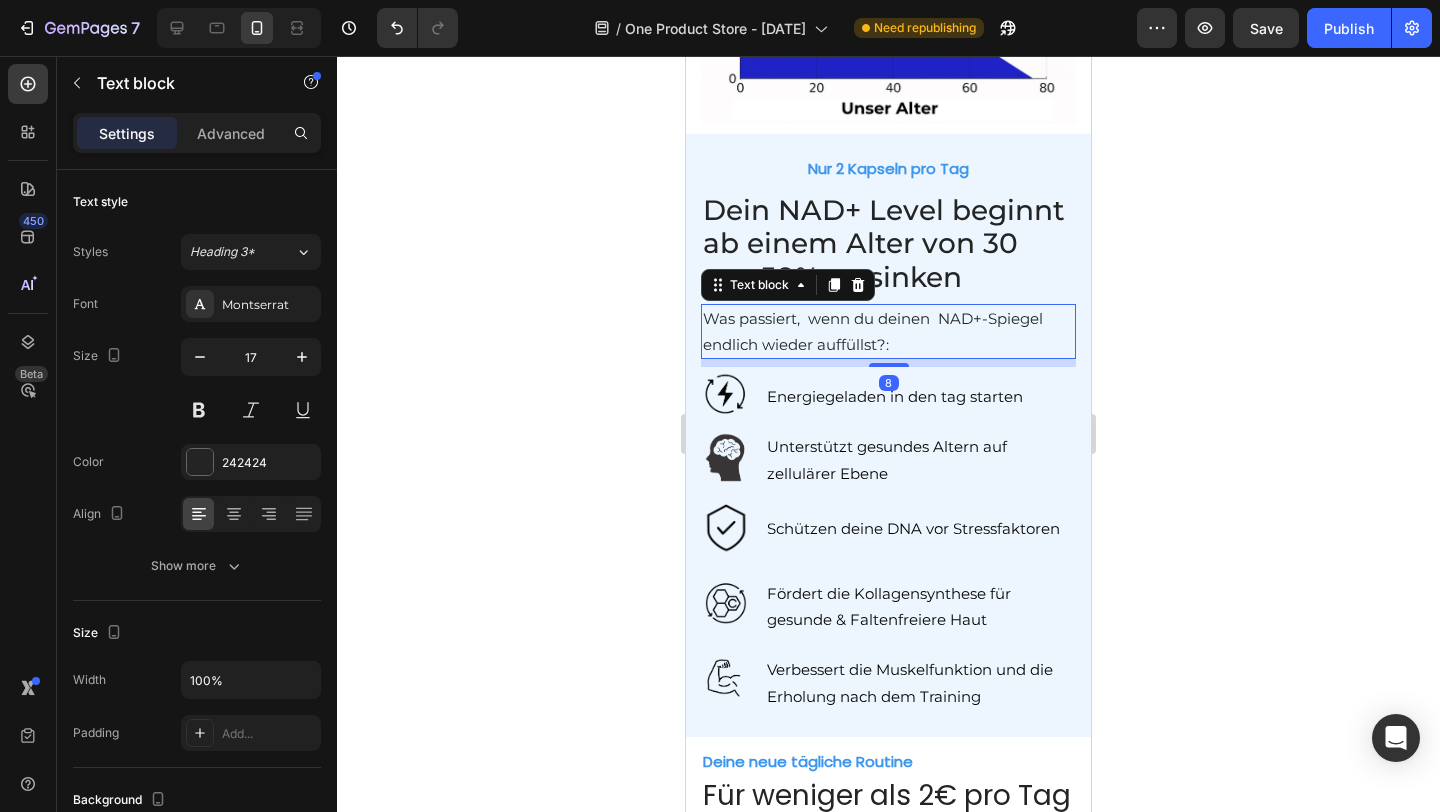 click on "Was passiert,  wenn du deinen  NAD+-Spiegel endlich wieder auffüllst?:" at bounding box center [888, 331] 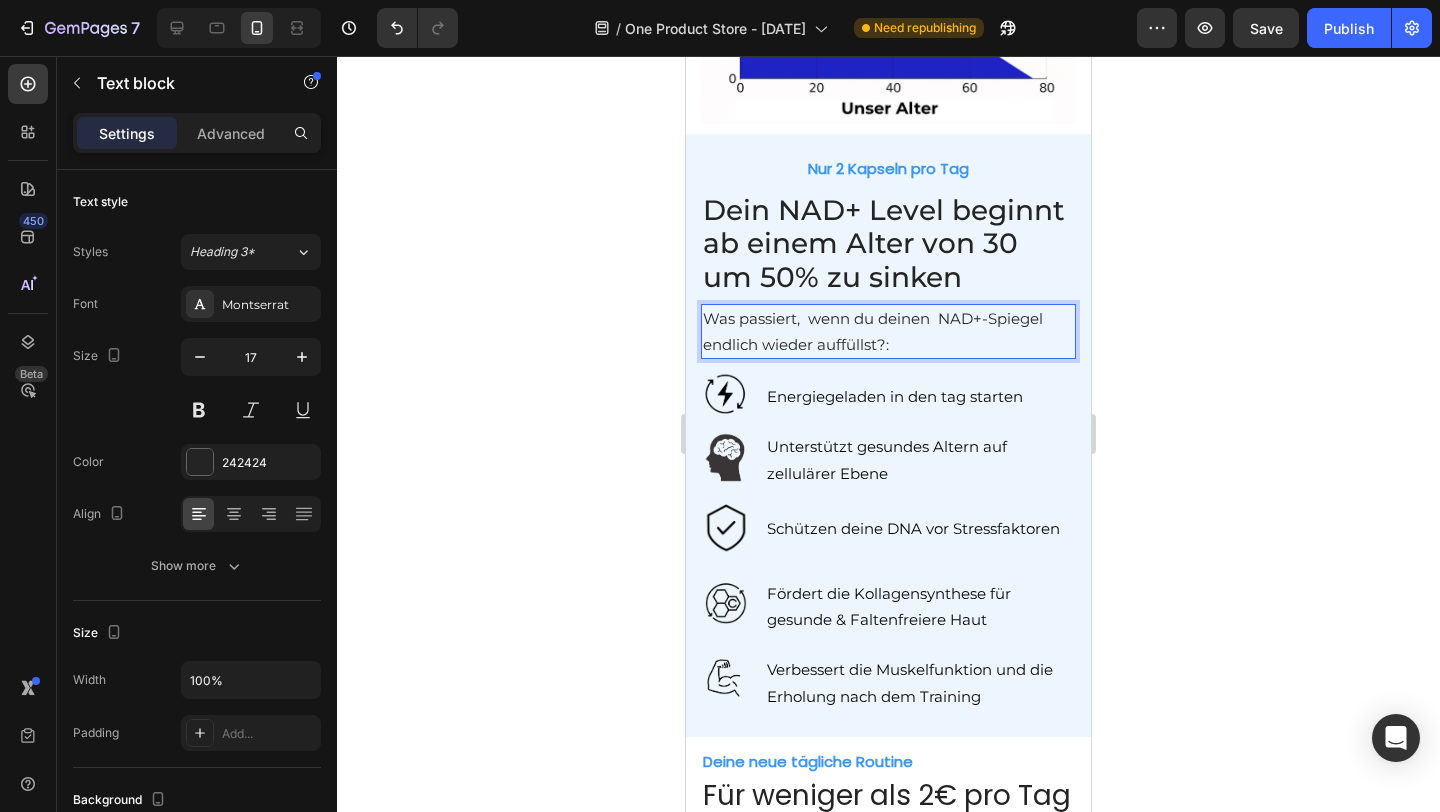 click on "Was passiert,  wenn du deinen  NAD+-Spiegel endlich wieder auffüllst?:" at bounding box center (873, 331) 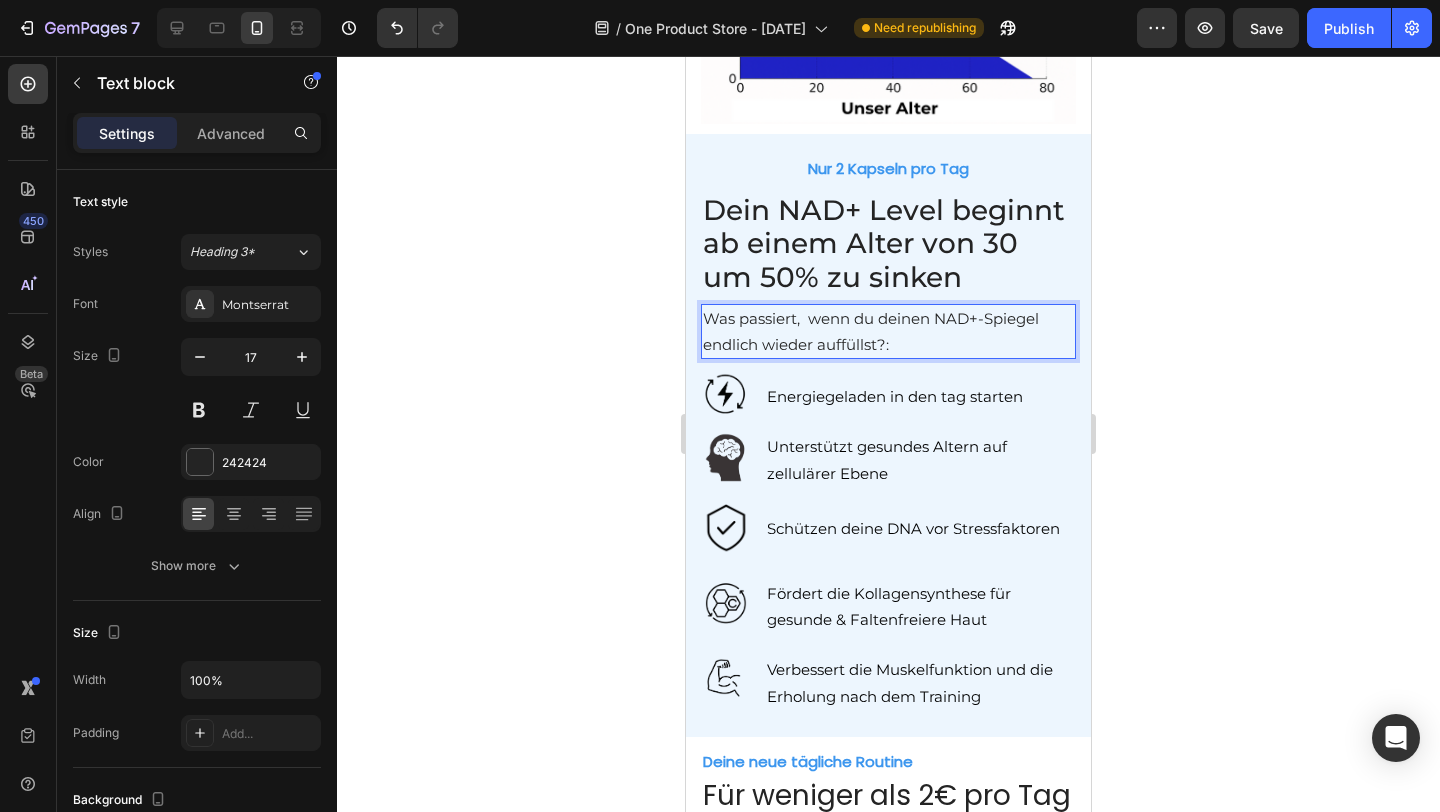 click on "Was passiert,  wenn du deinen NAD+-Spiegel endlich wieder auffüllst?:" at bounding box center [888, 331] 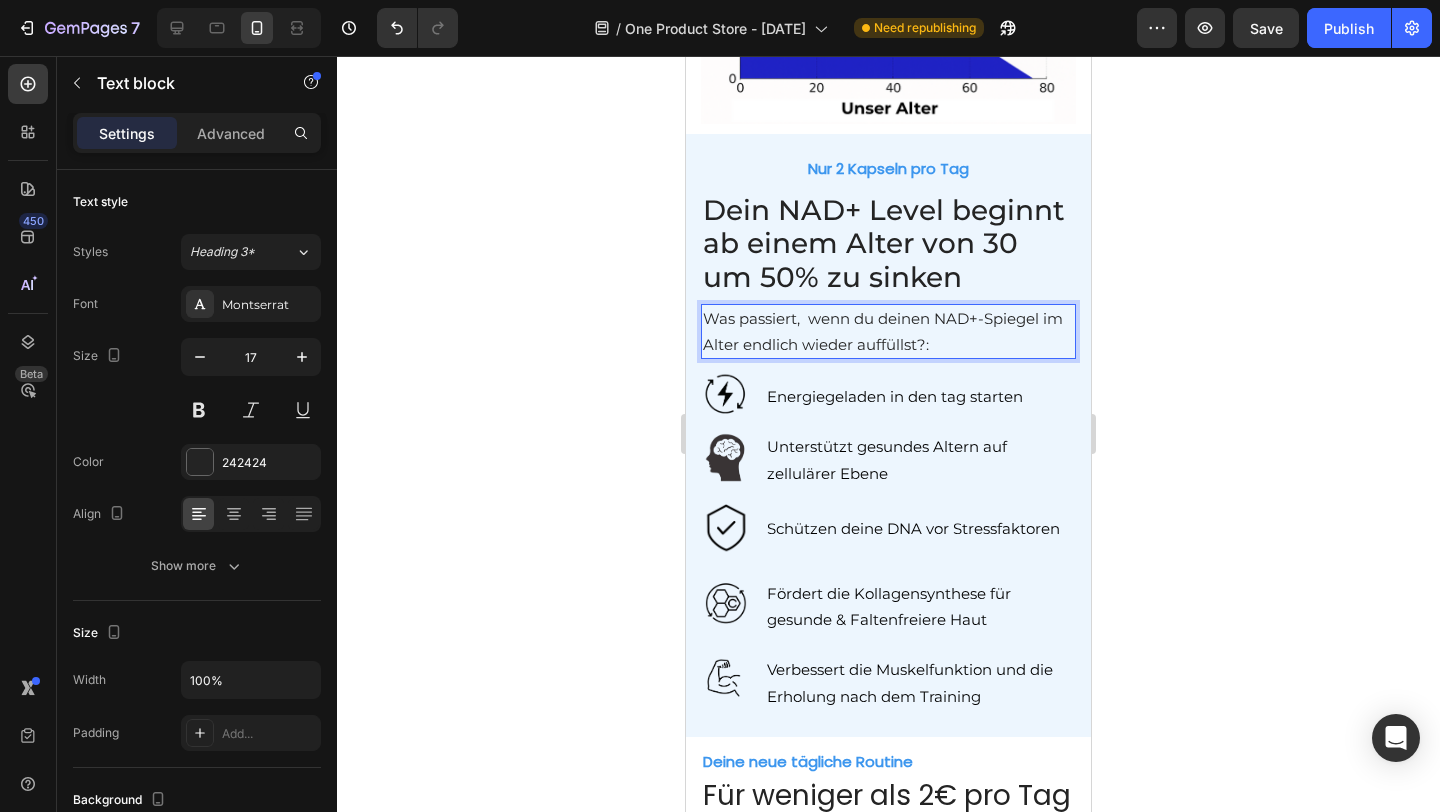 click on "Was passiert,  wenn du deinen NAD+-Spiegel im Alter endlich wieder auffüllst?:" at bounding box center [883, 331] 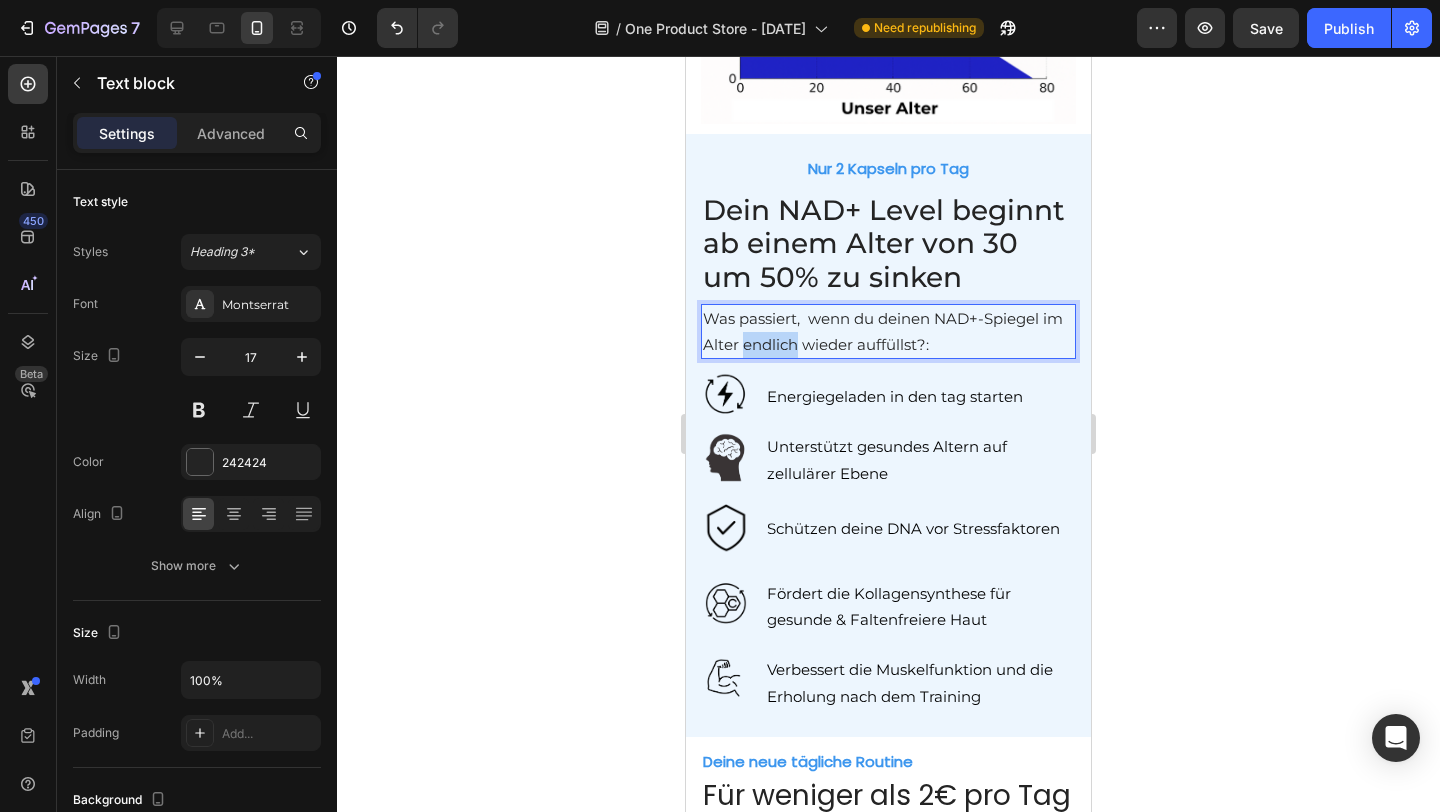 click on "Was passiert,  wenn du deinen NAD+-Spiegel im Alter endlich wieder auffüllst?:" at bounding box center (883, 331) 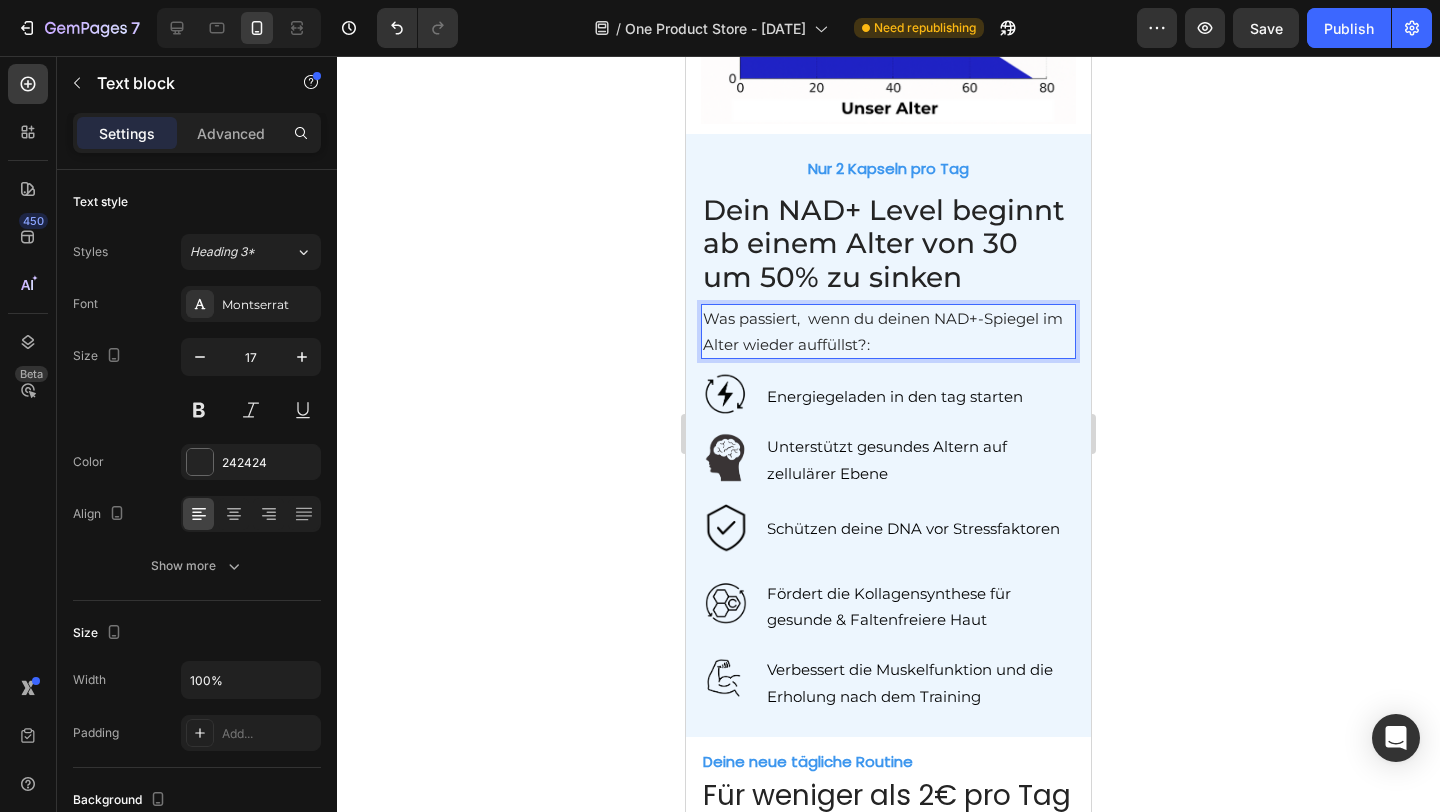 click 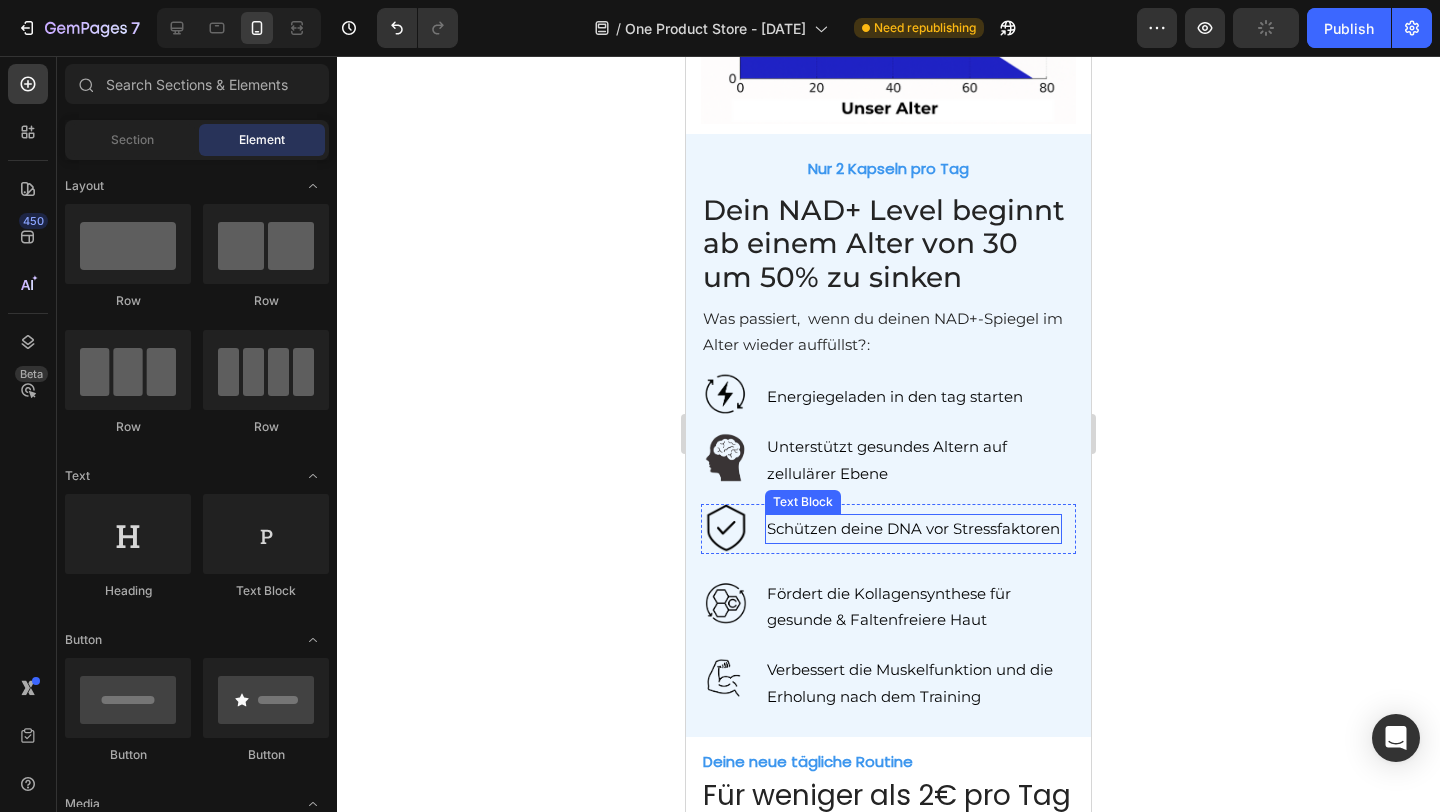 scroll, scrollTop: 2250, scrollLeft: 0, axis: vertical 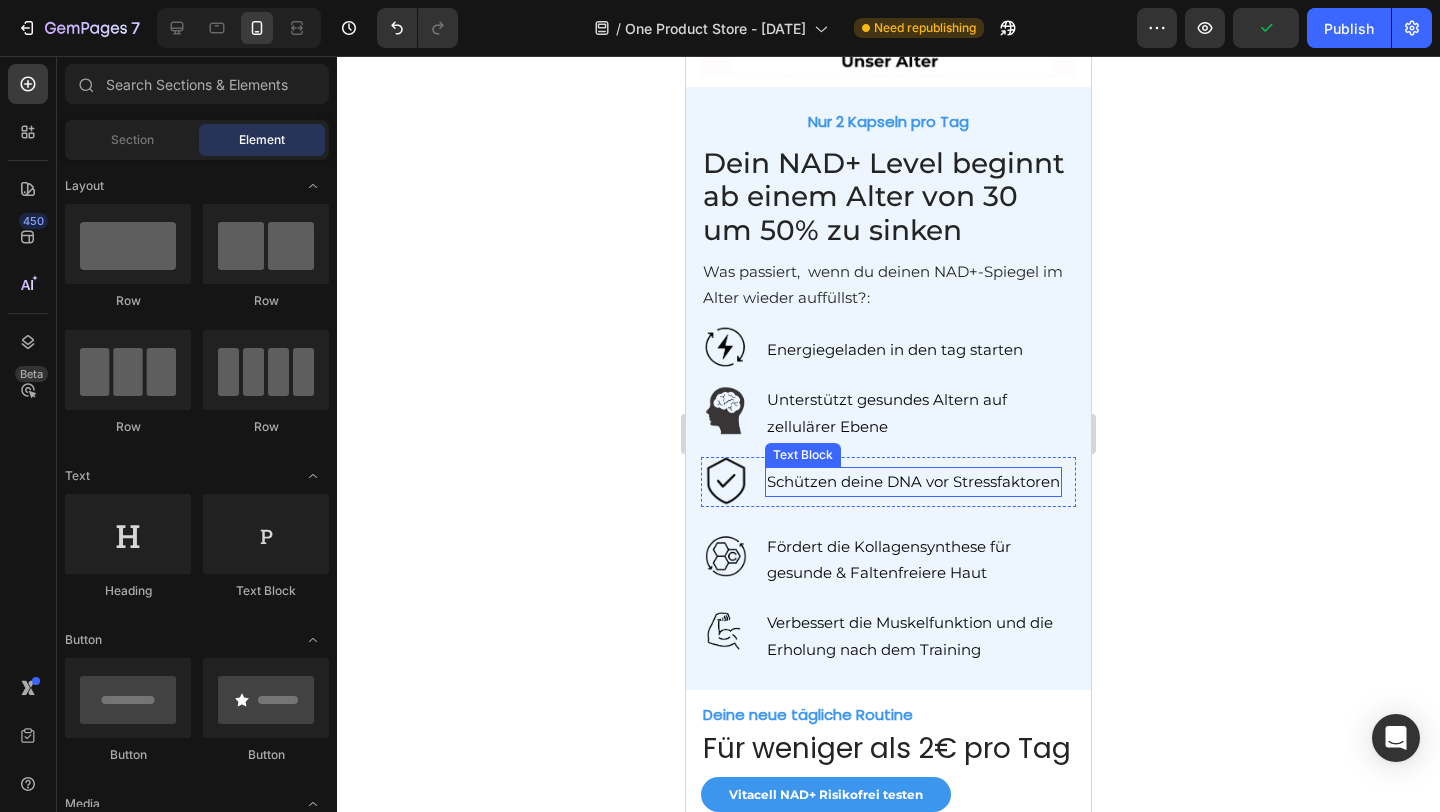 click on "Schützen deine DNA vor Stressfaktoren" at bounding box center [913, 481] 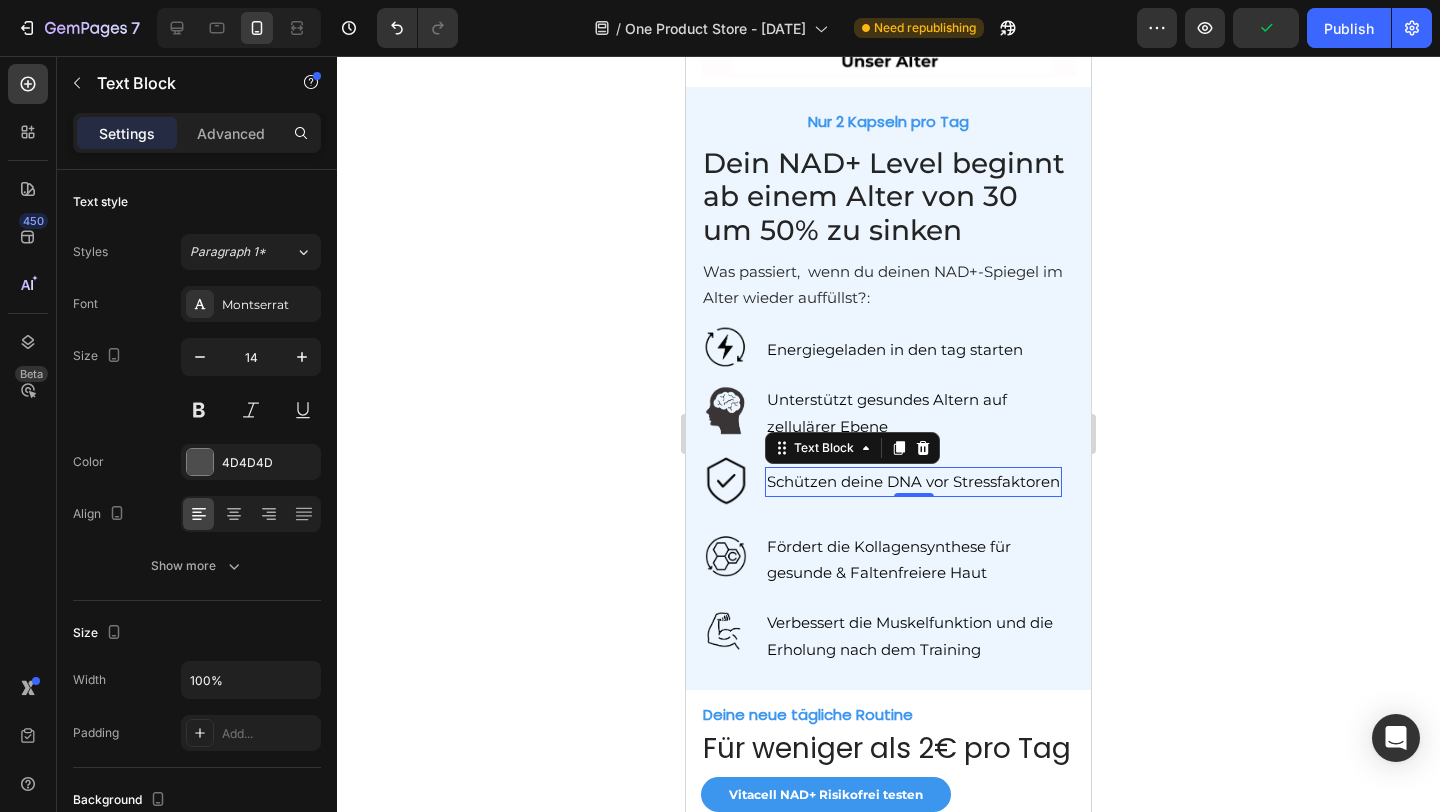 click on "Schützen deine DNA vor Stressfaktoren" at bounding box center [913, 481] 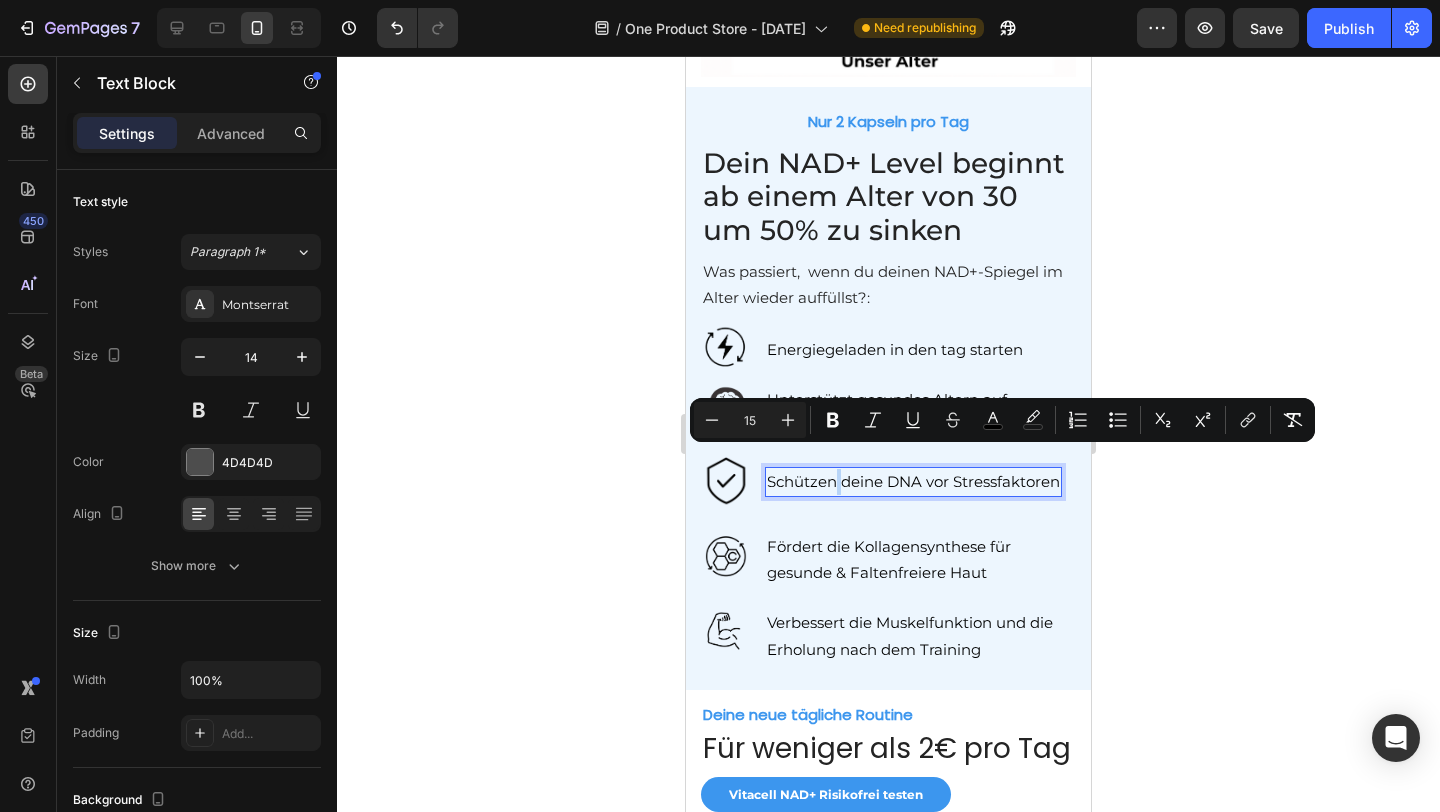 click on "Schützen deine DNA vor Stressfaktoren" at bounding box center (913, 481) 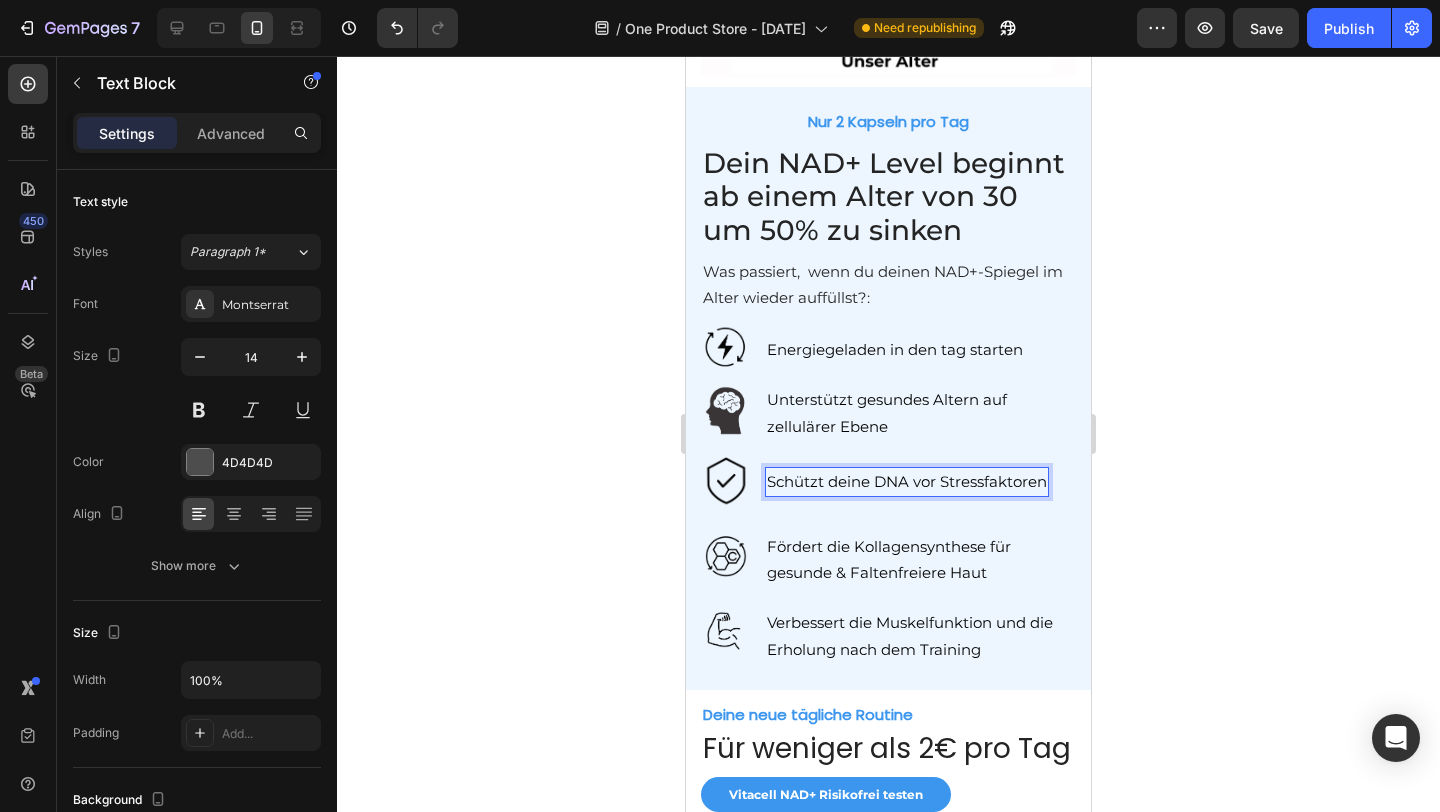 click 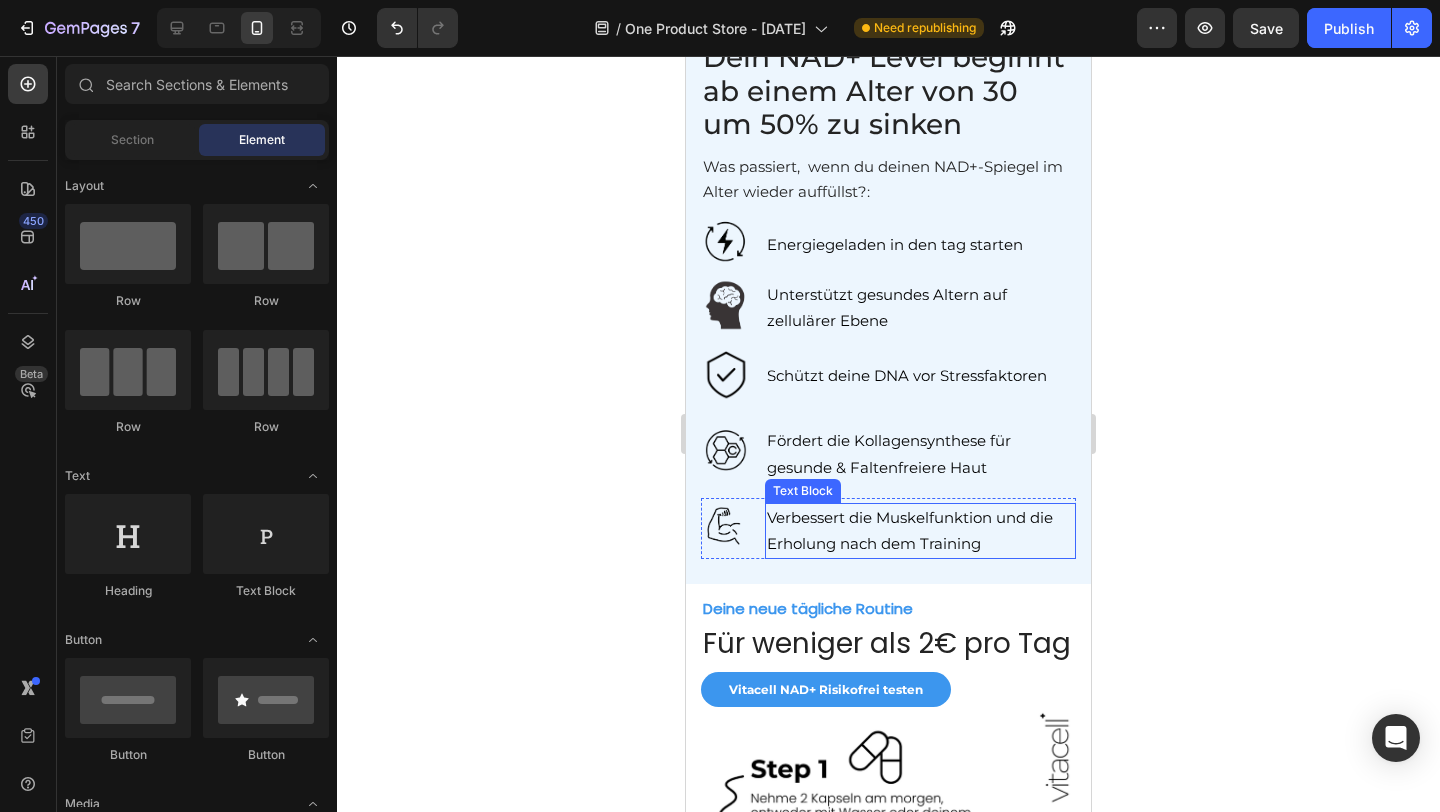 scroll, scrollTop: 2354, scrollLeft: 0, axis: vertical 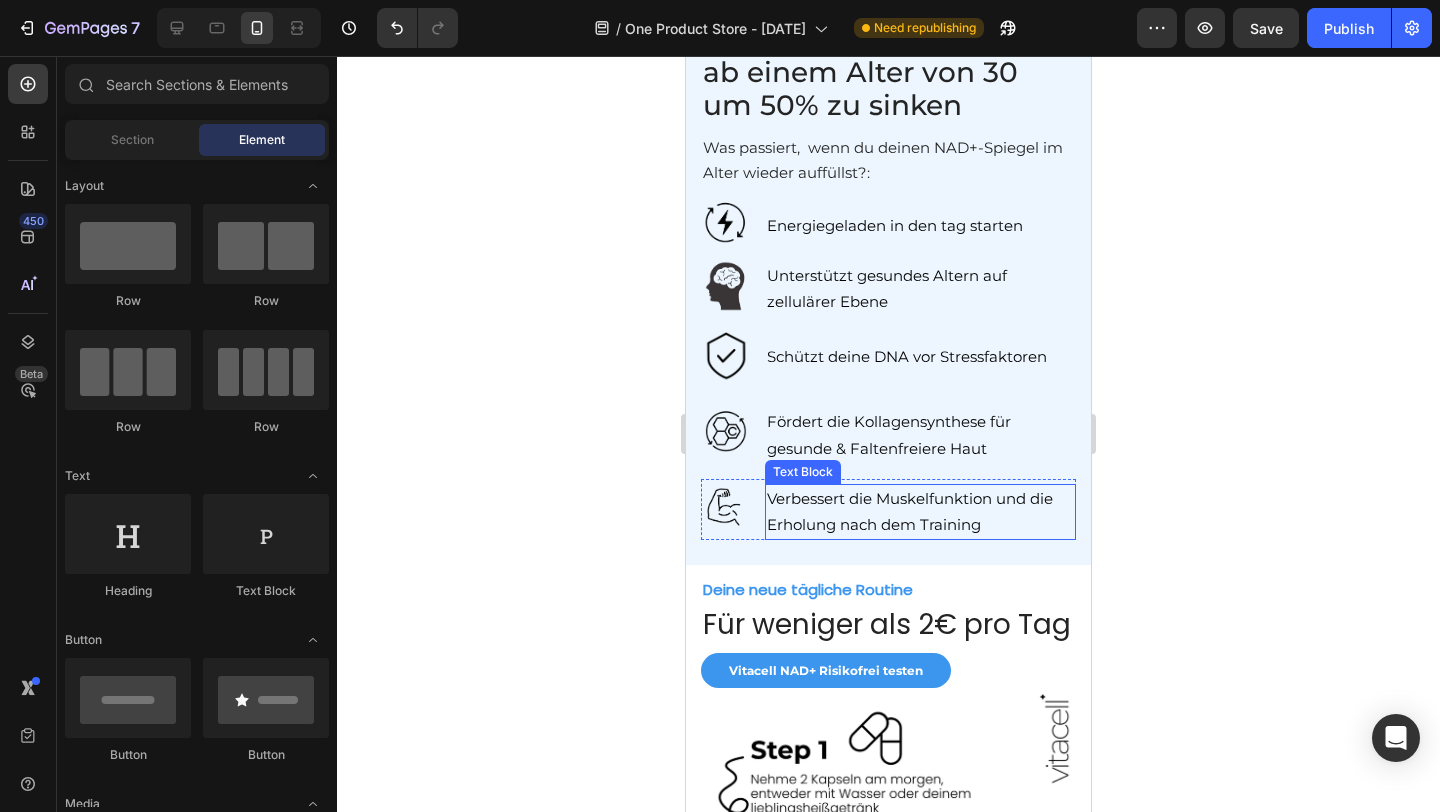 click on "Verbessert die Muskelfunktion und die Erholung nach dem Training" at bounding box center [910, 511] 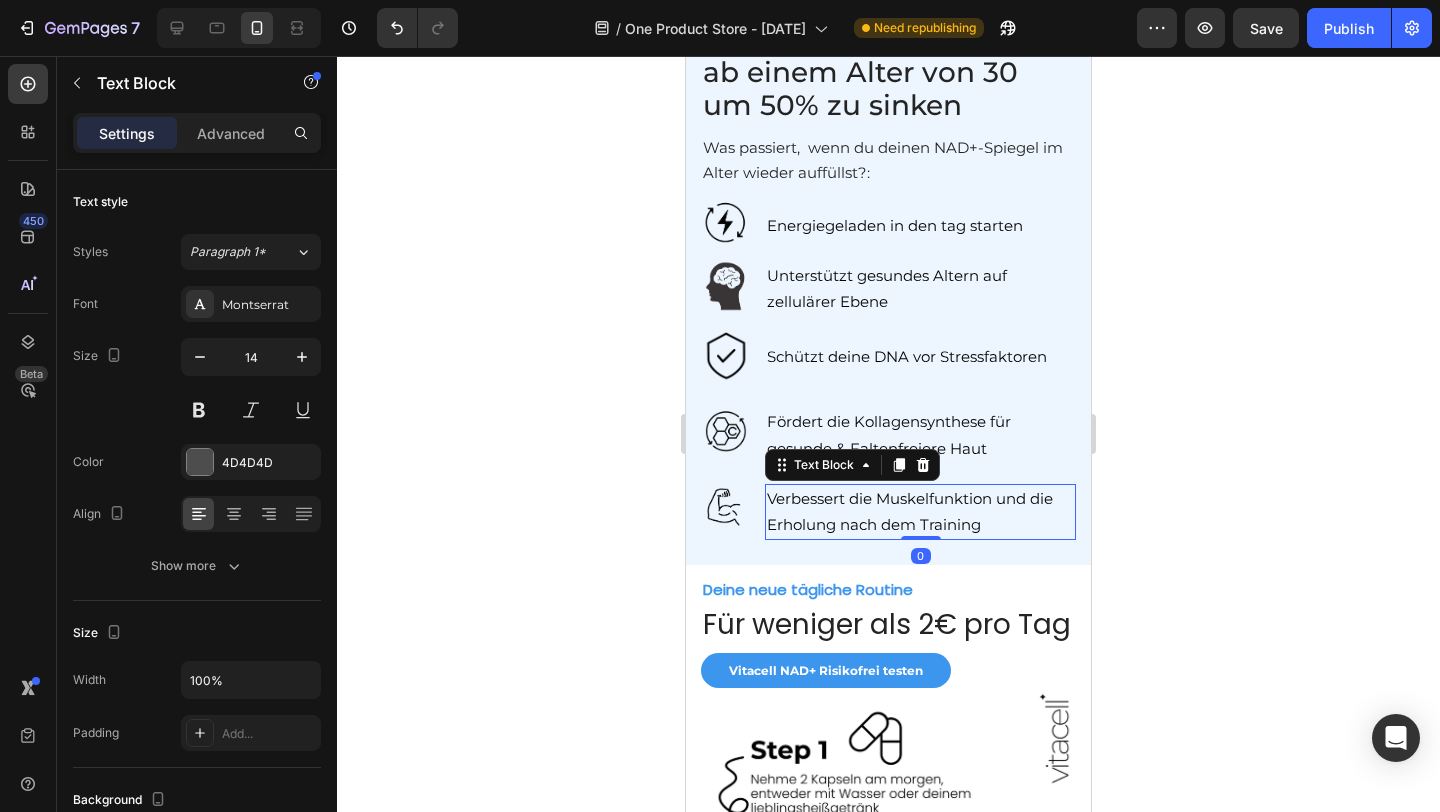 click on "Verbessert die Muskelfunktion und die Erholung nach dem Training" at bounding box center (910, 511) 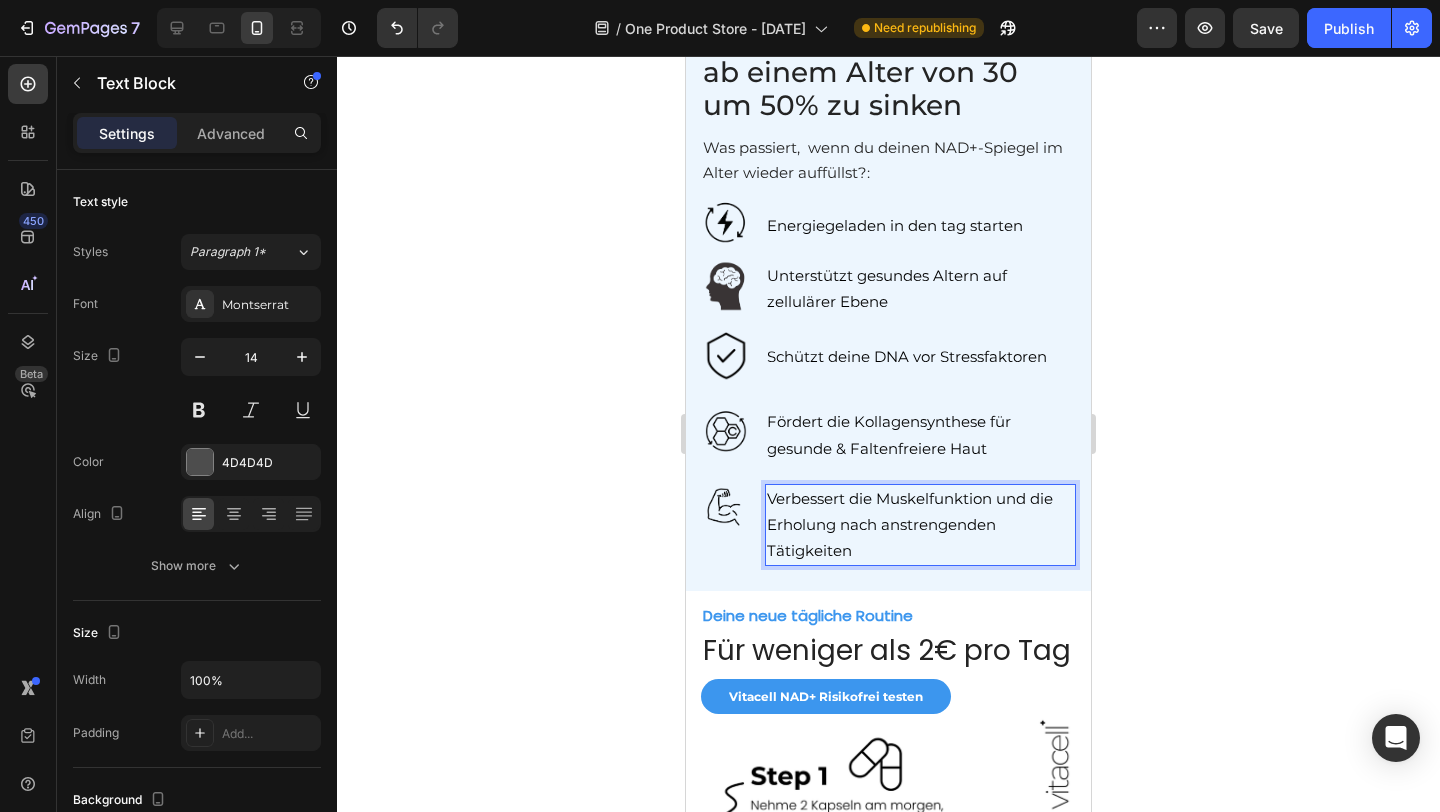 click 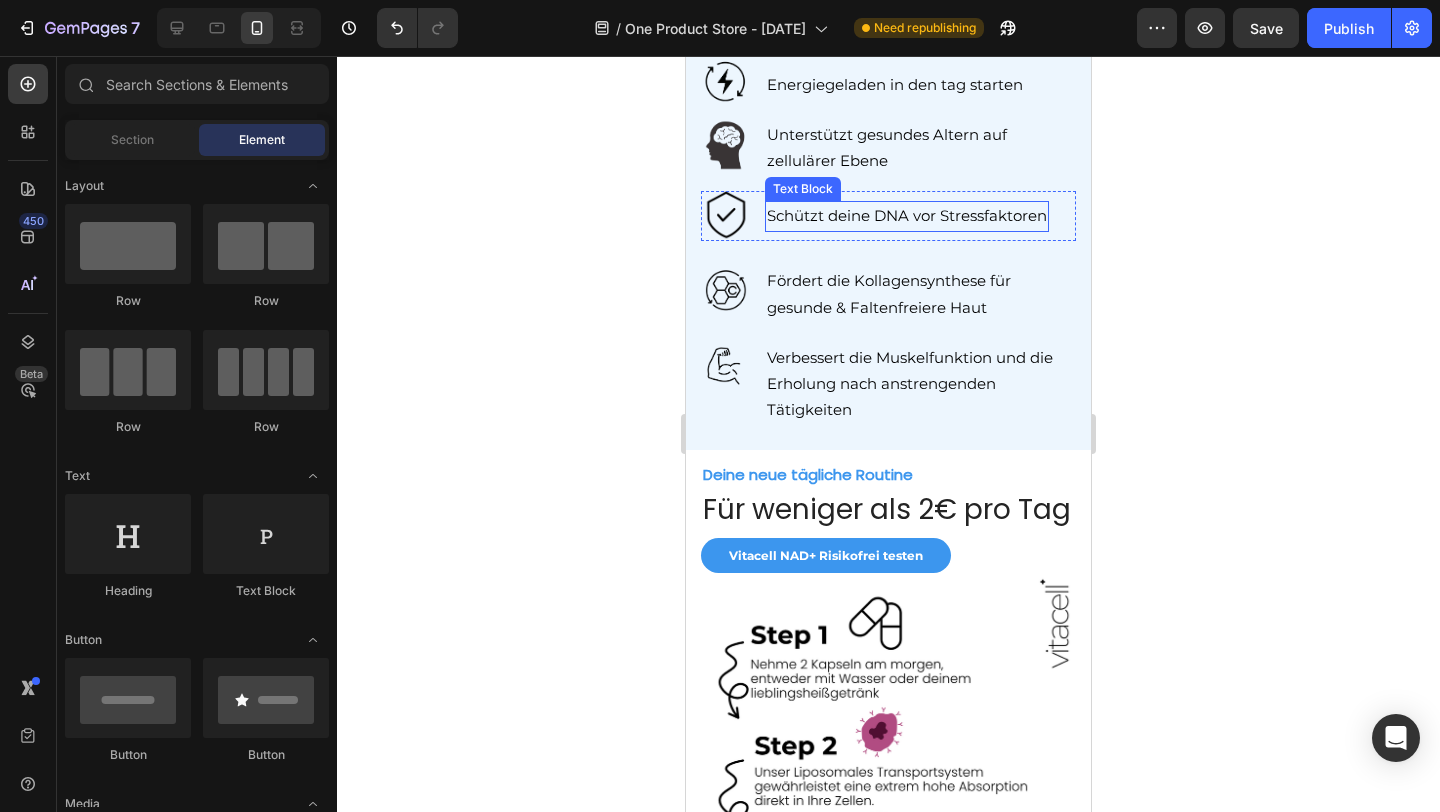 scroll, scrollTop: 2599, scrollLeft: 0, axis: vertical 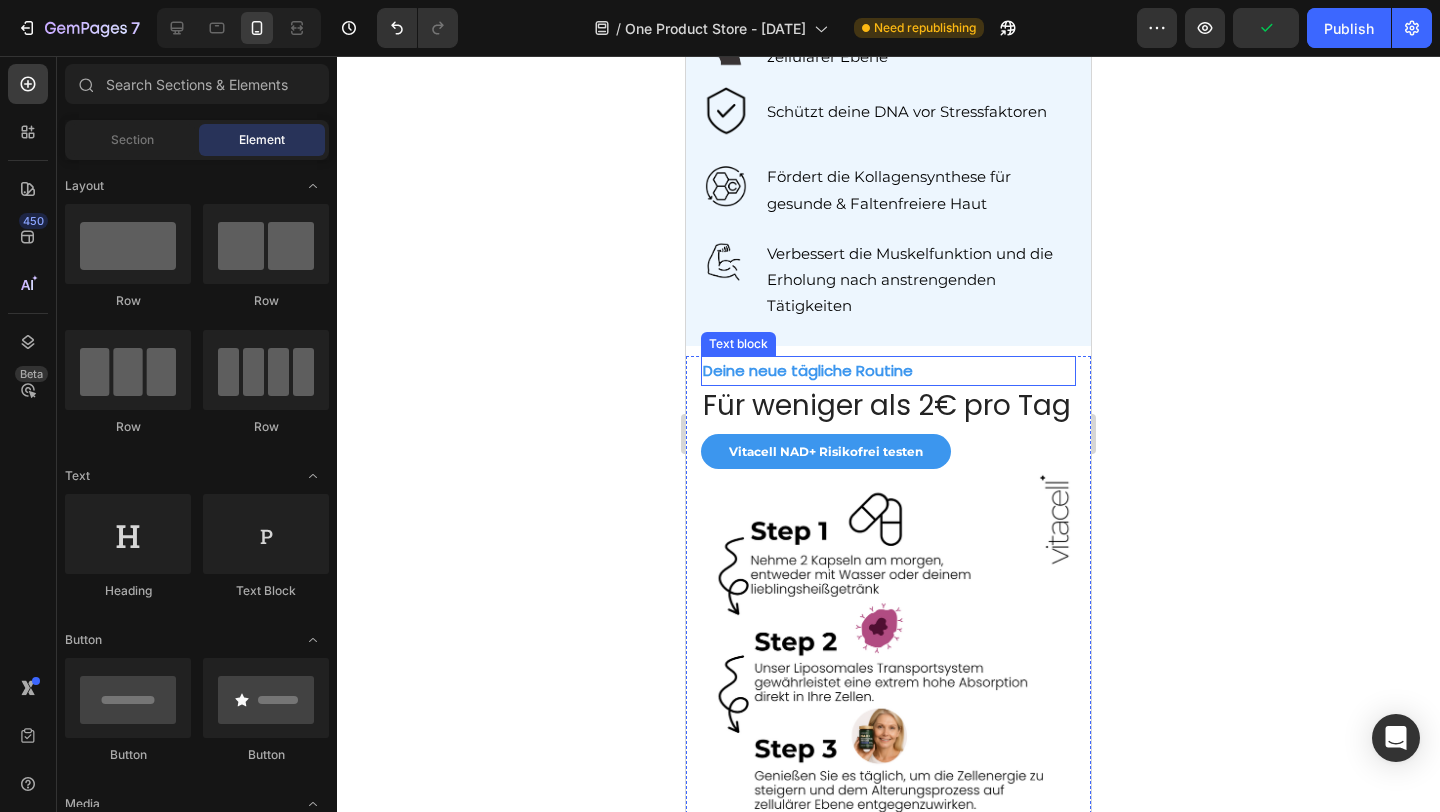 click on "Deine neue tägliche Routine" at bounding box center (808, 370) 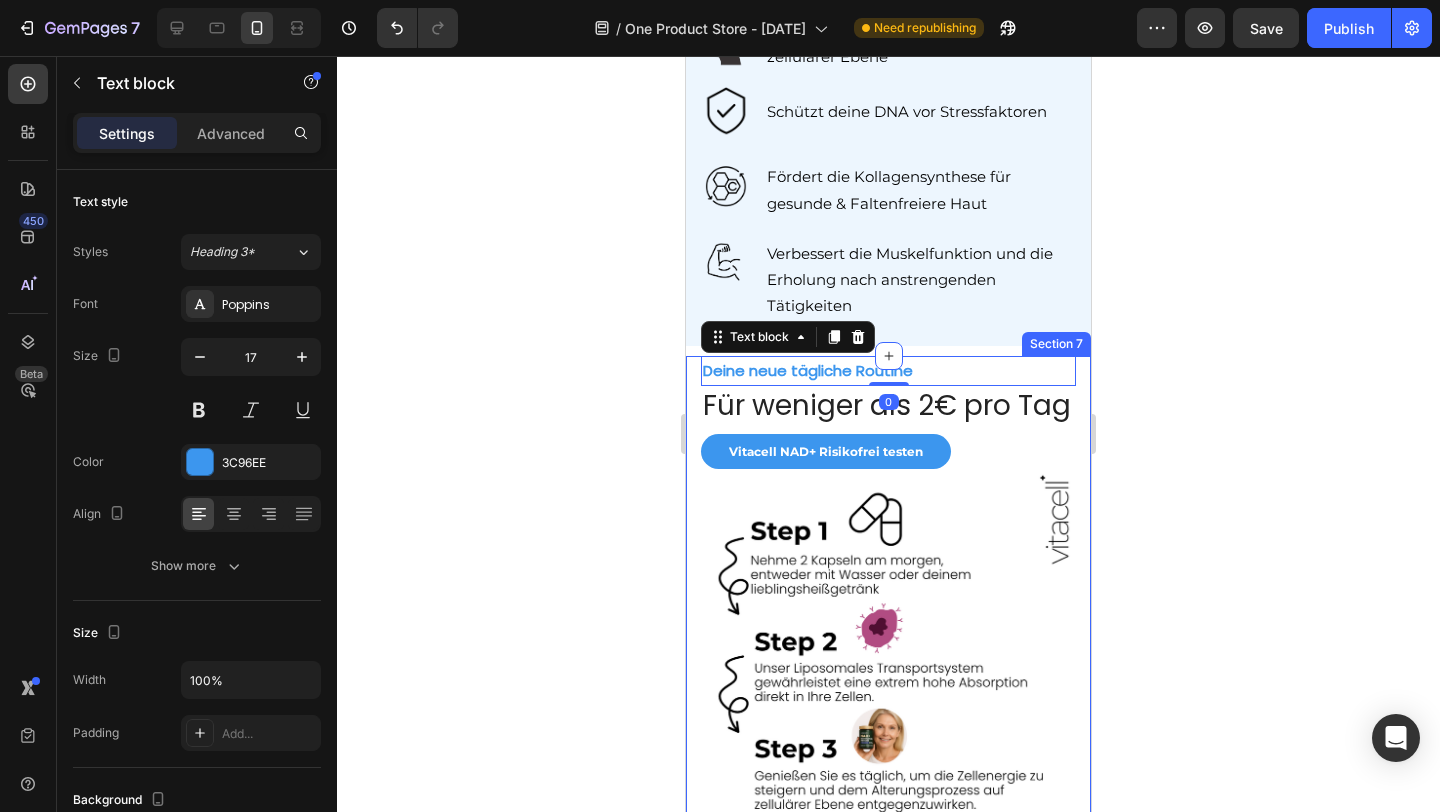 click 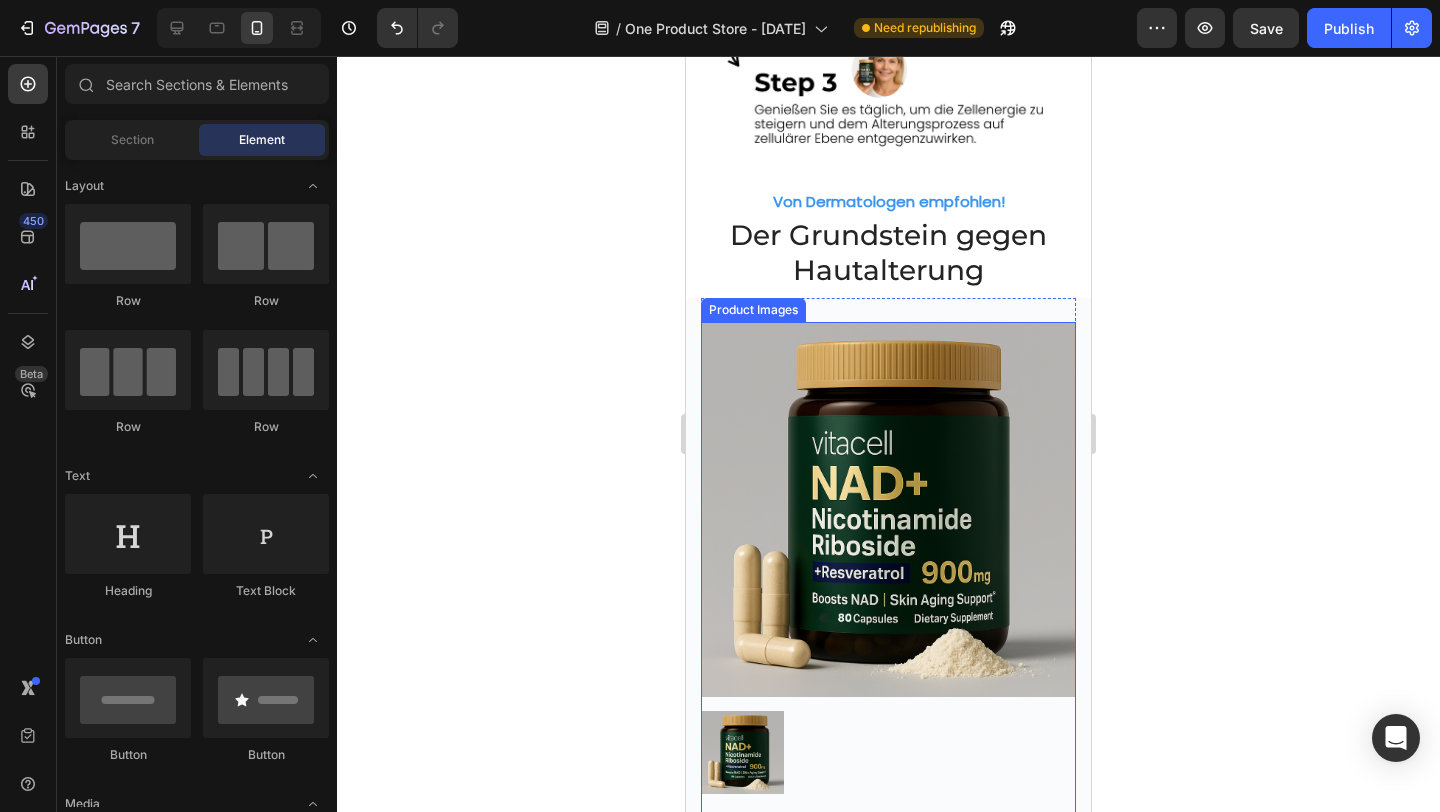 scroll, scrollTop: 3261, scrollLeft: 0, axis: vertical 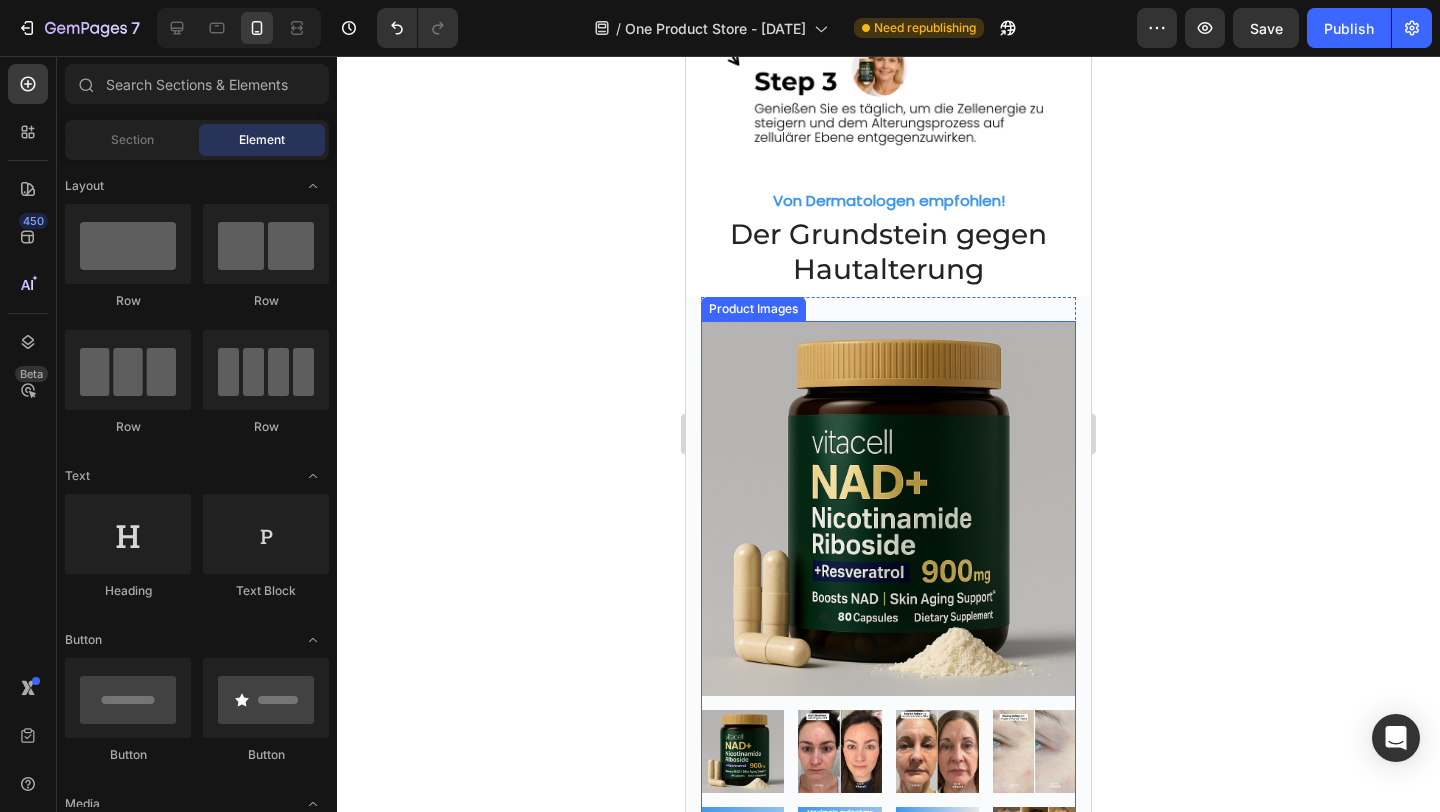 click on "Der Grundstein gegen Hautalterung" at bounding box center (888, 251) 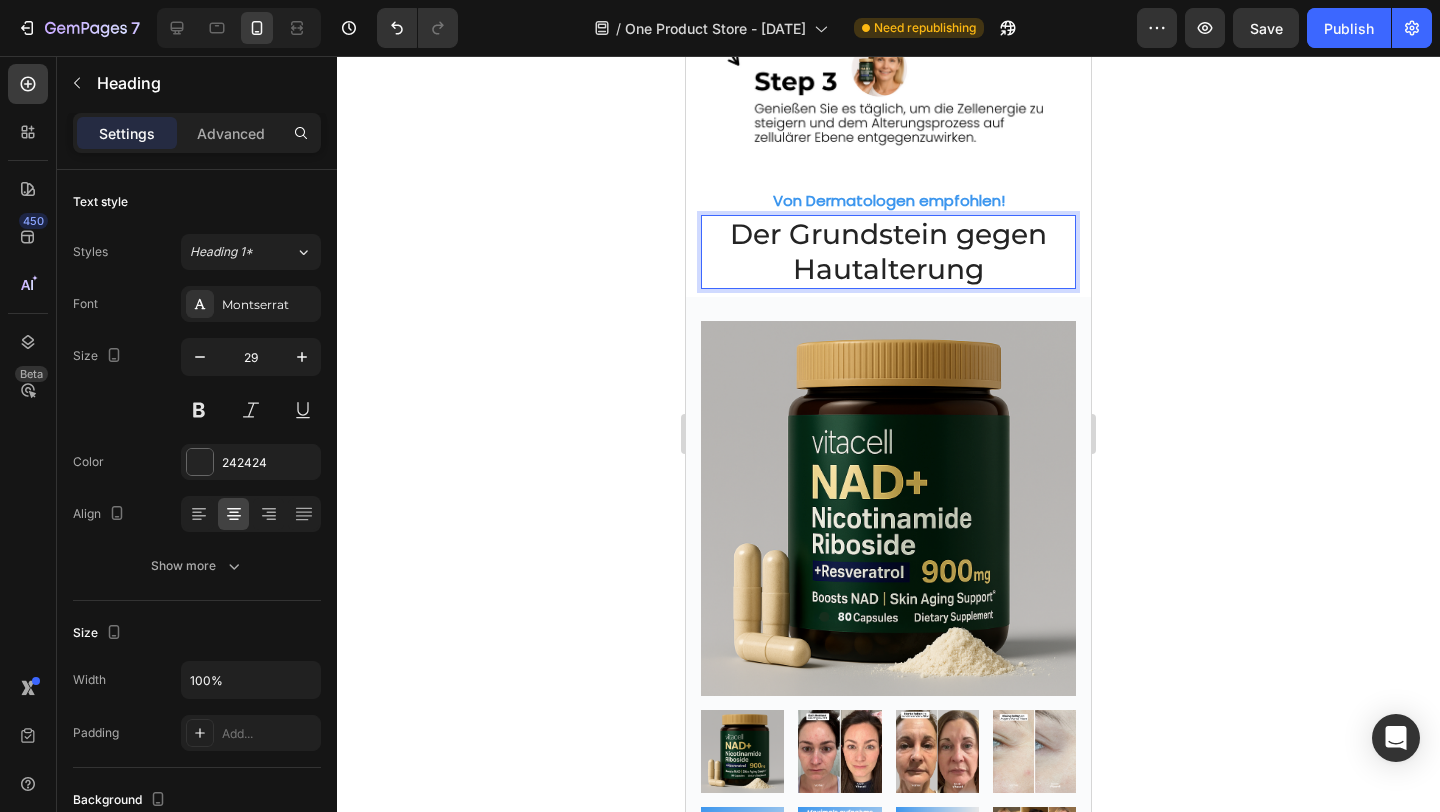 click on "Der Grundstein gegen Hautalterung" at bounding box center [888, 251] 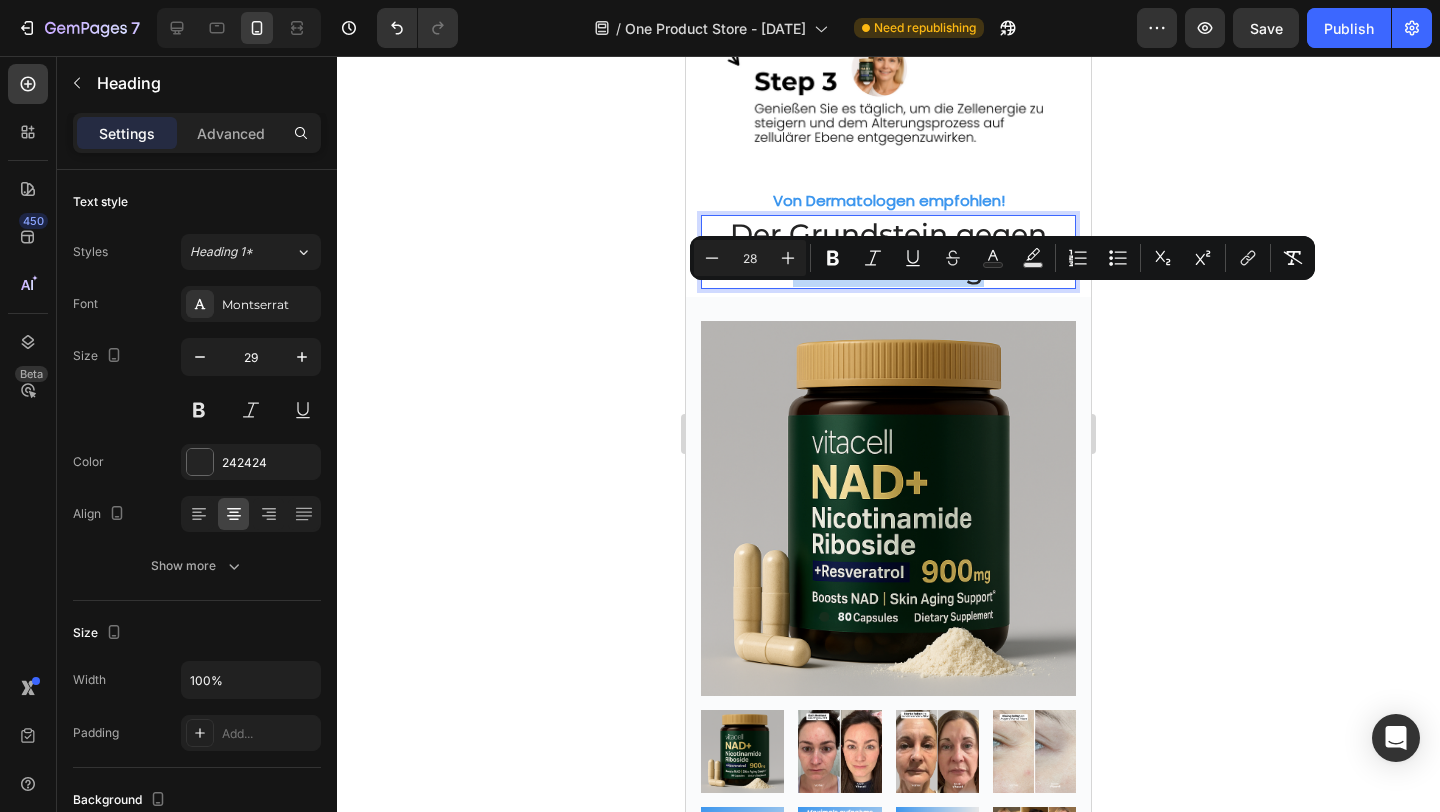 drag, startPoint x: 983, startPoint y: 304, endPoint x: 792, endPoint y: 304, distance: 191 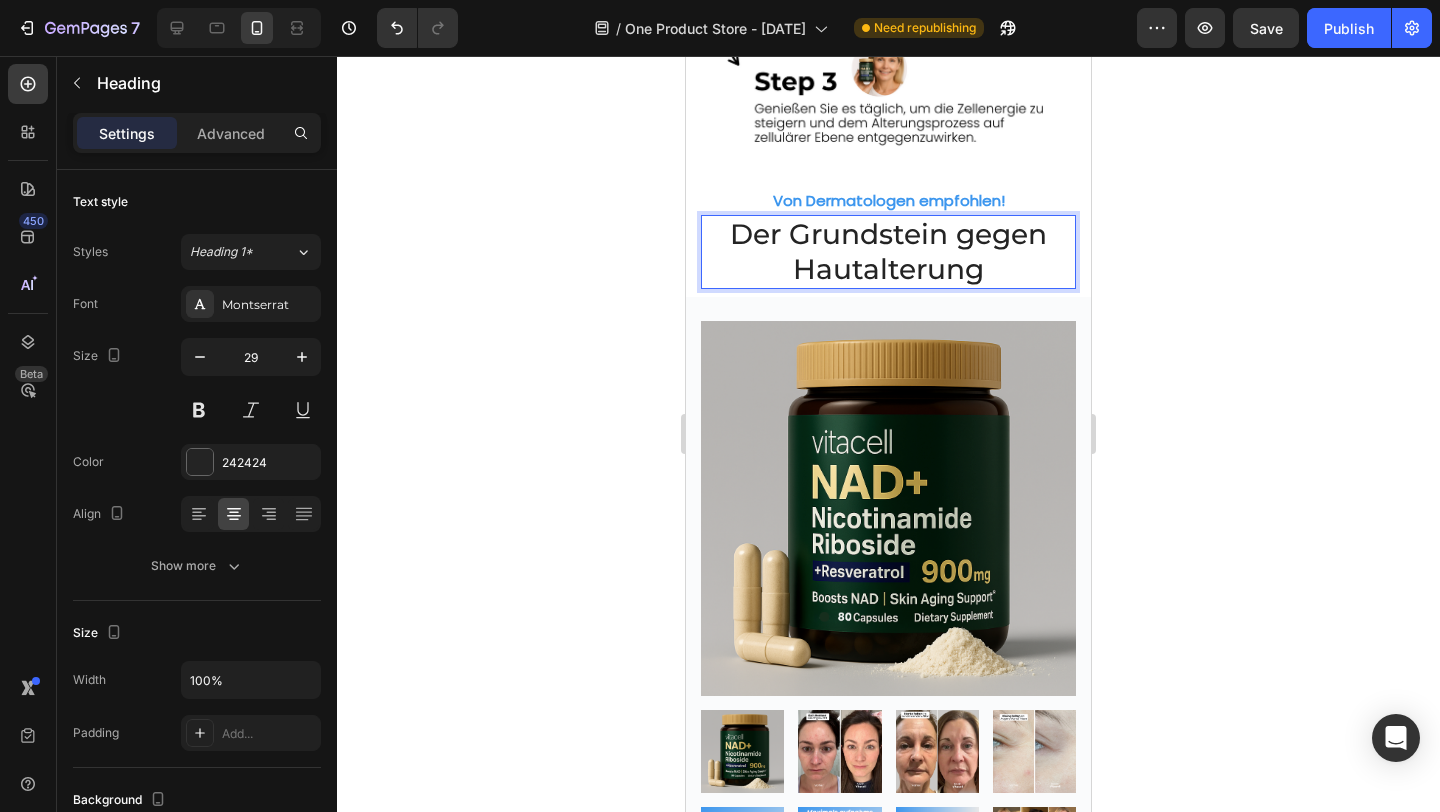 click on "Der Grundstein gegen Hautalterung" at bounding box center [888, 251] 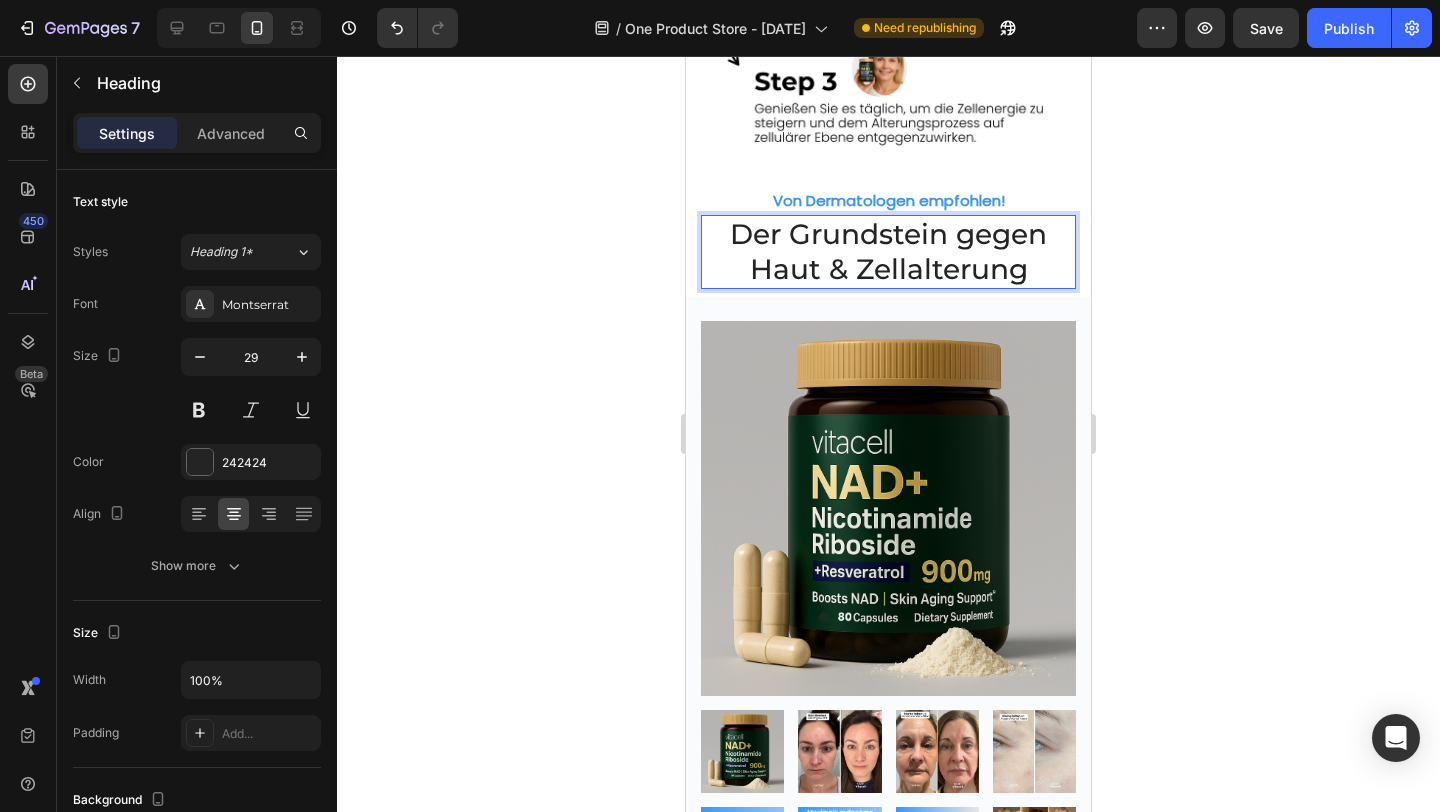 click on "Der Grundstein gegen Haut & Zellalterung" at bounding box center [888, 251] 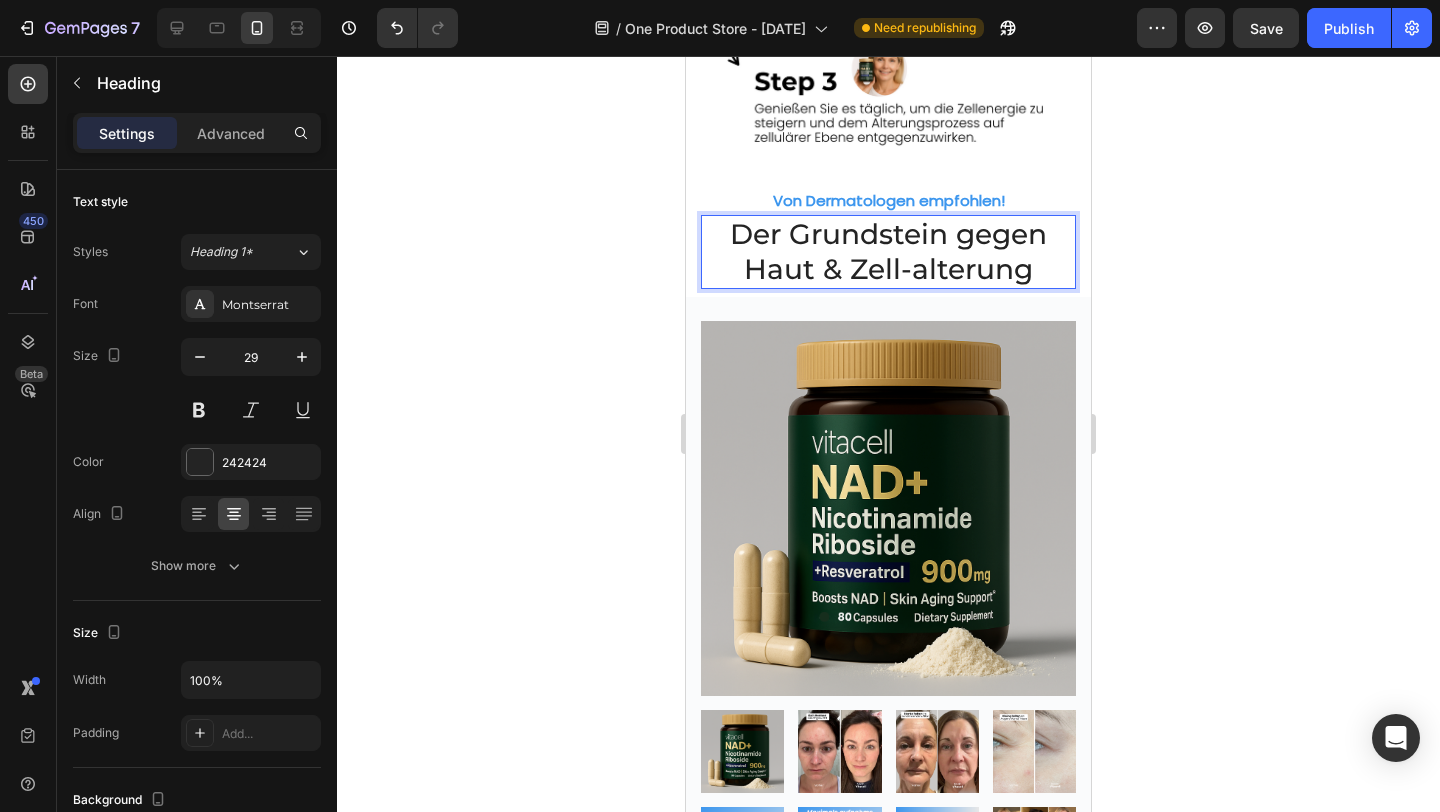 click 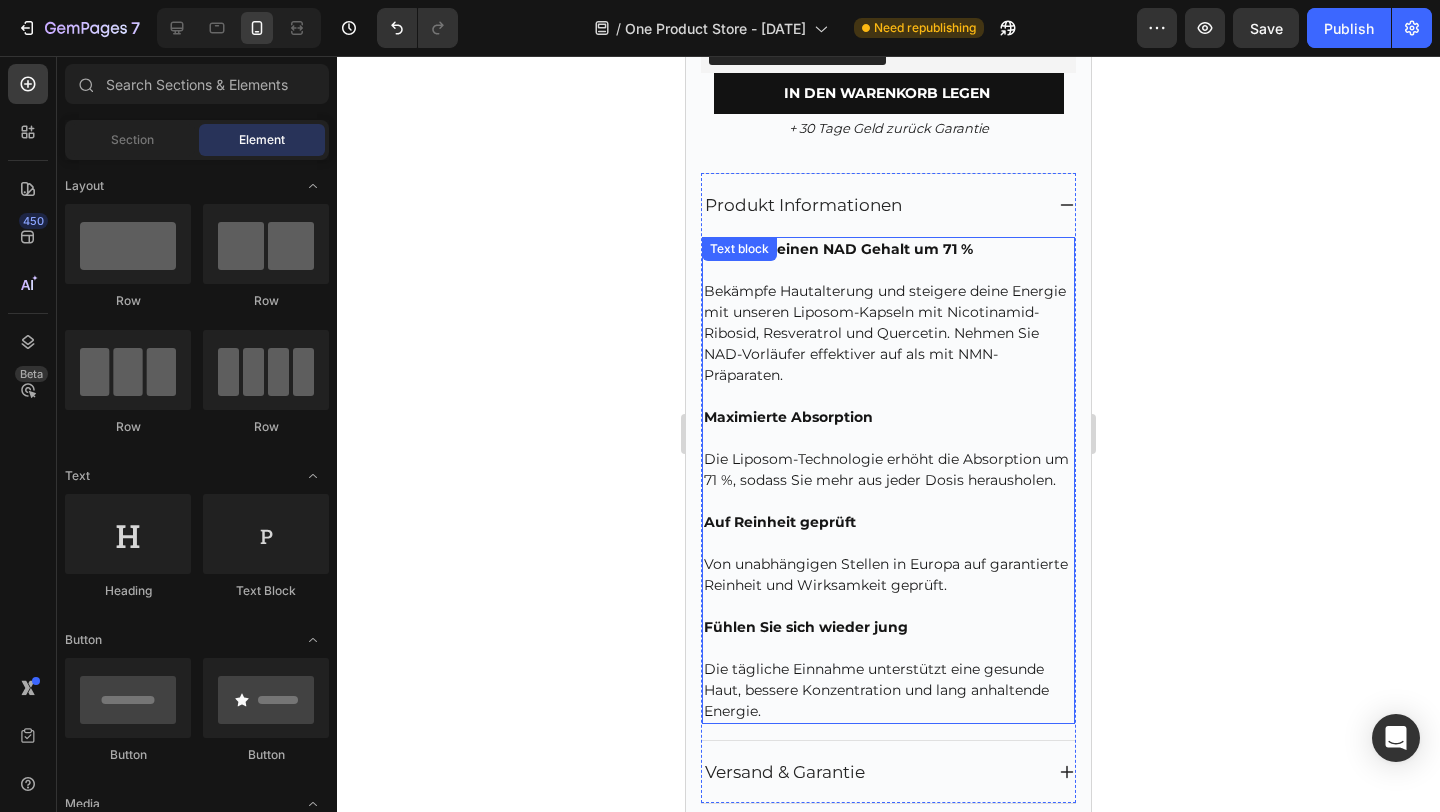 scroll, scrollTop: 4314, scrollLeft: 0, axis: vertical 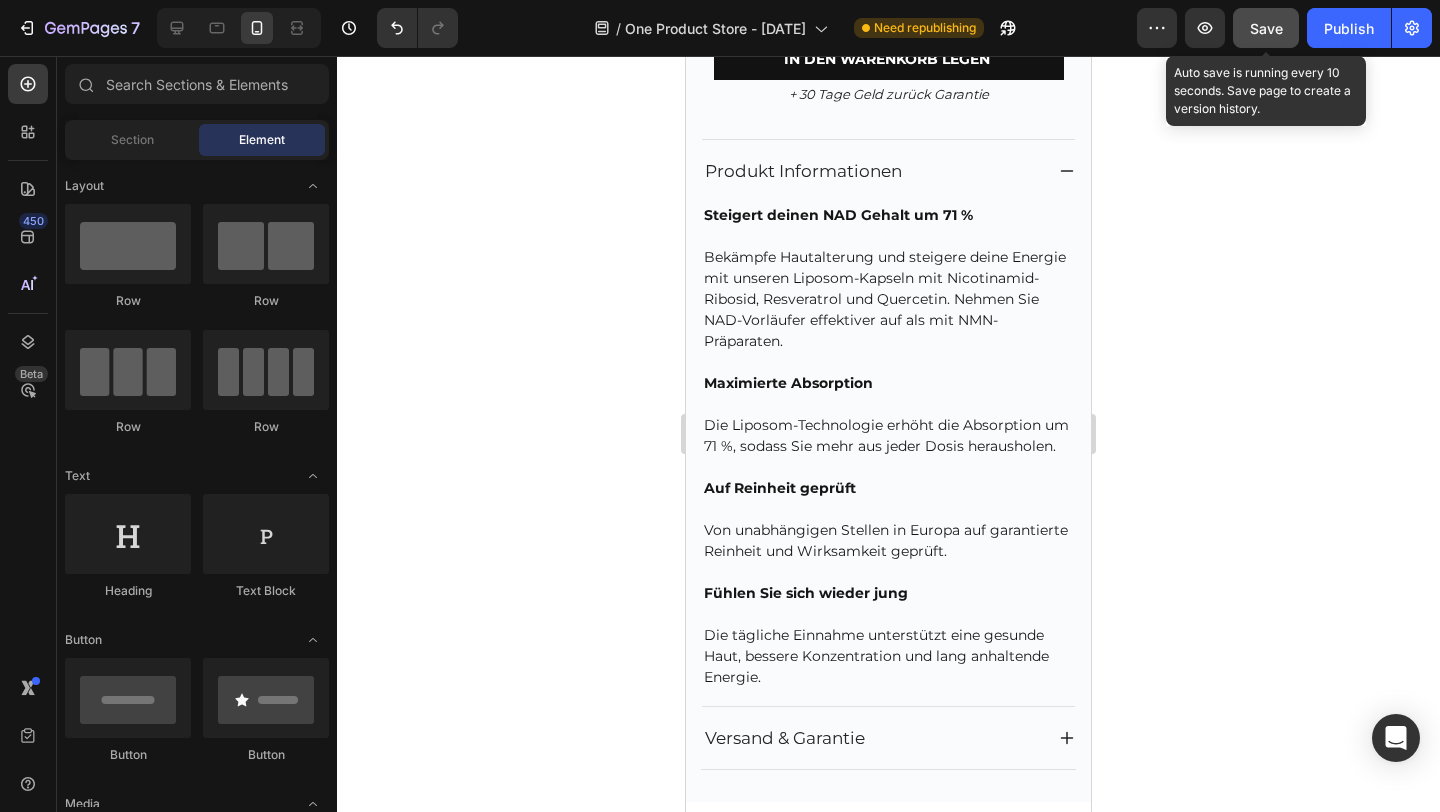 click on "Save" at bounding box center (1266, 28) 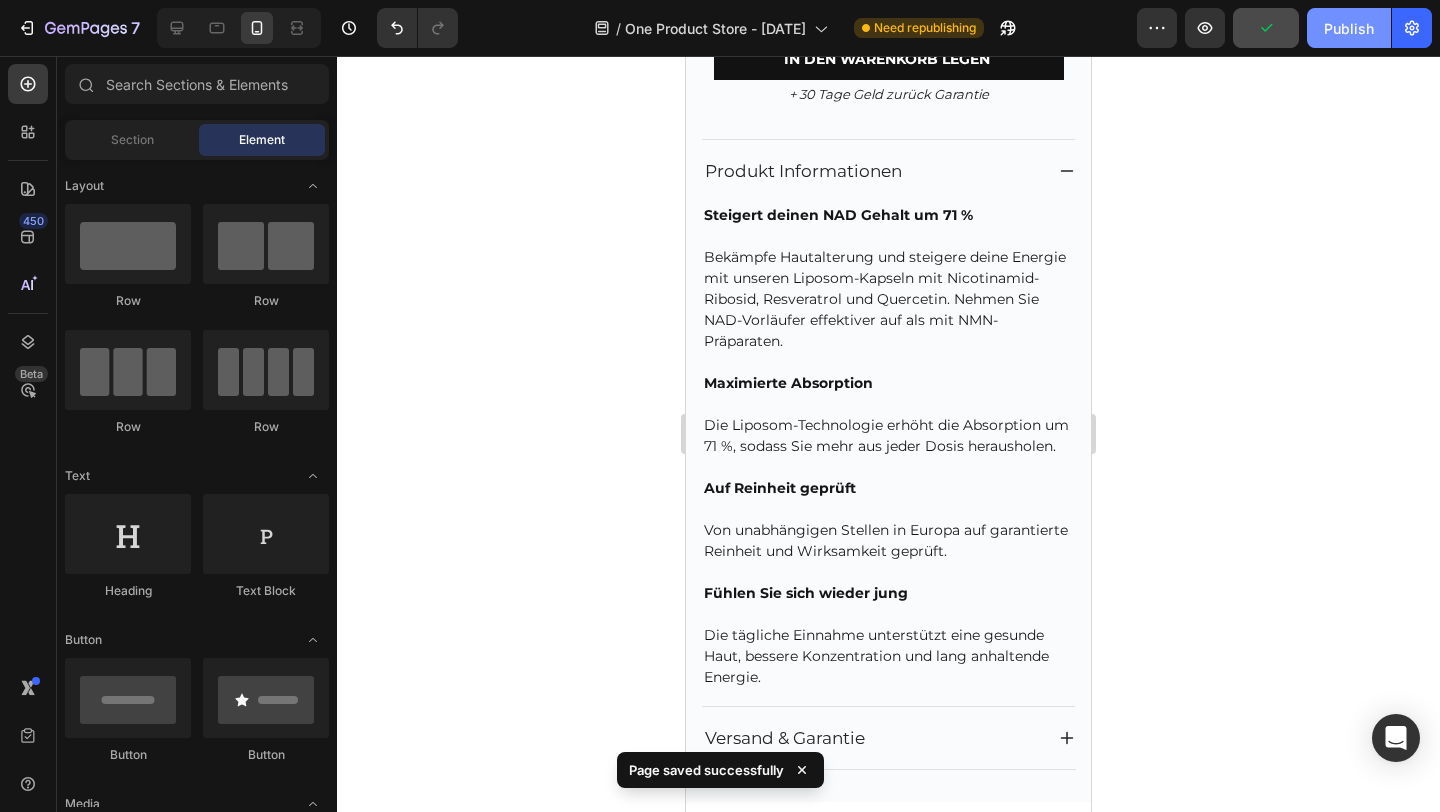 click on "Publish" at bounding box center (1349, 28) 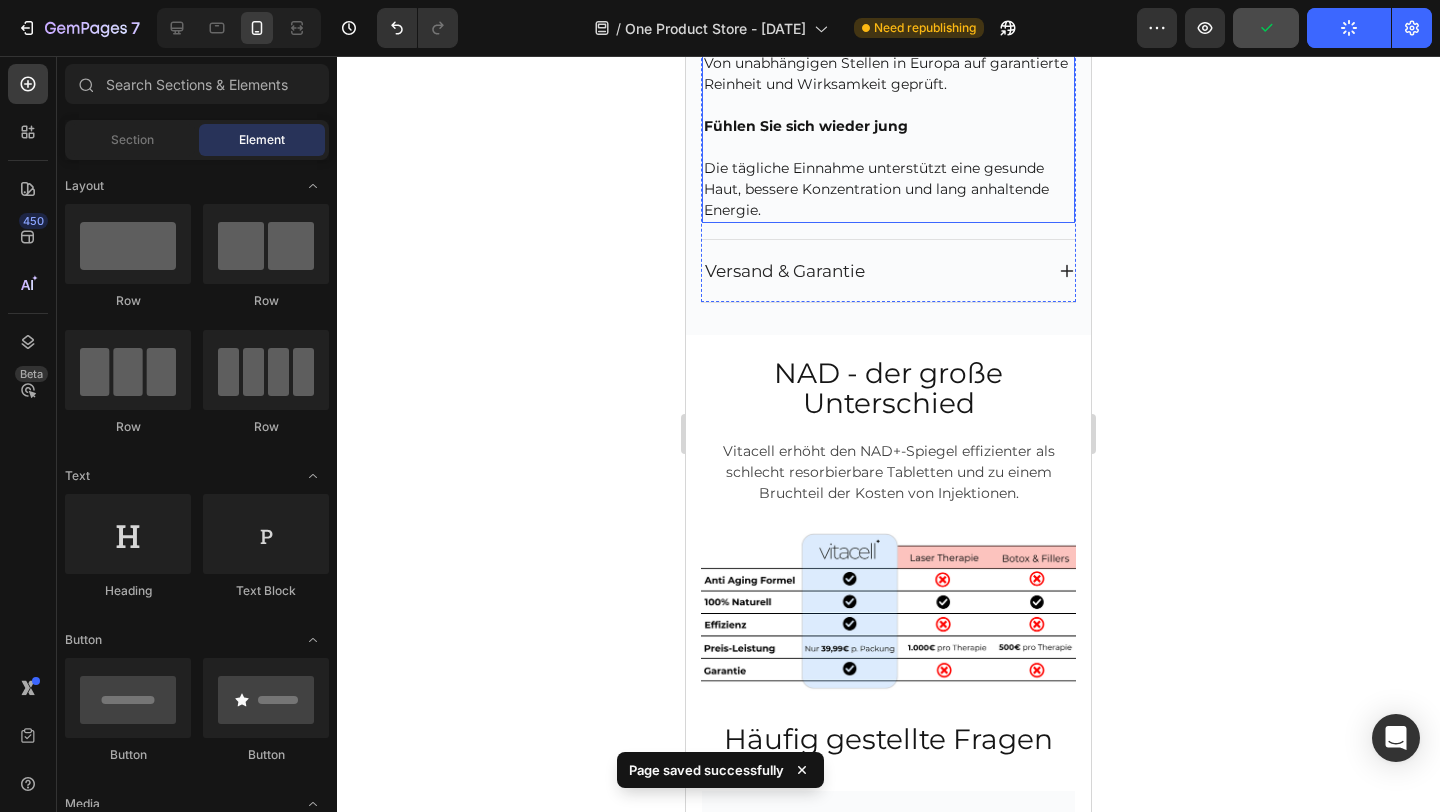 scroll, scrollTop: 4940, scrollLeft: 0, axis: vertical 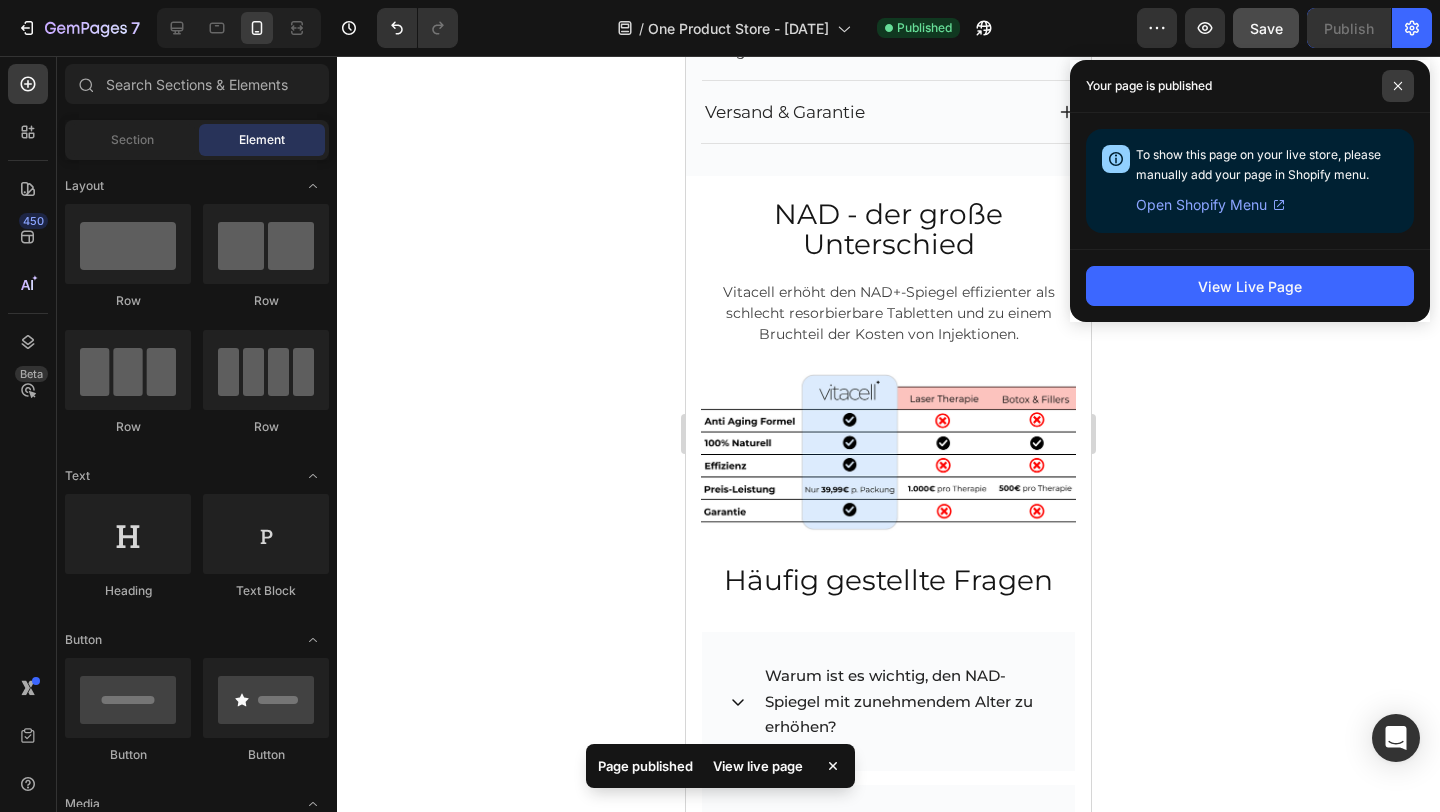 click 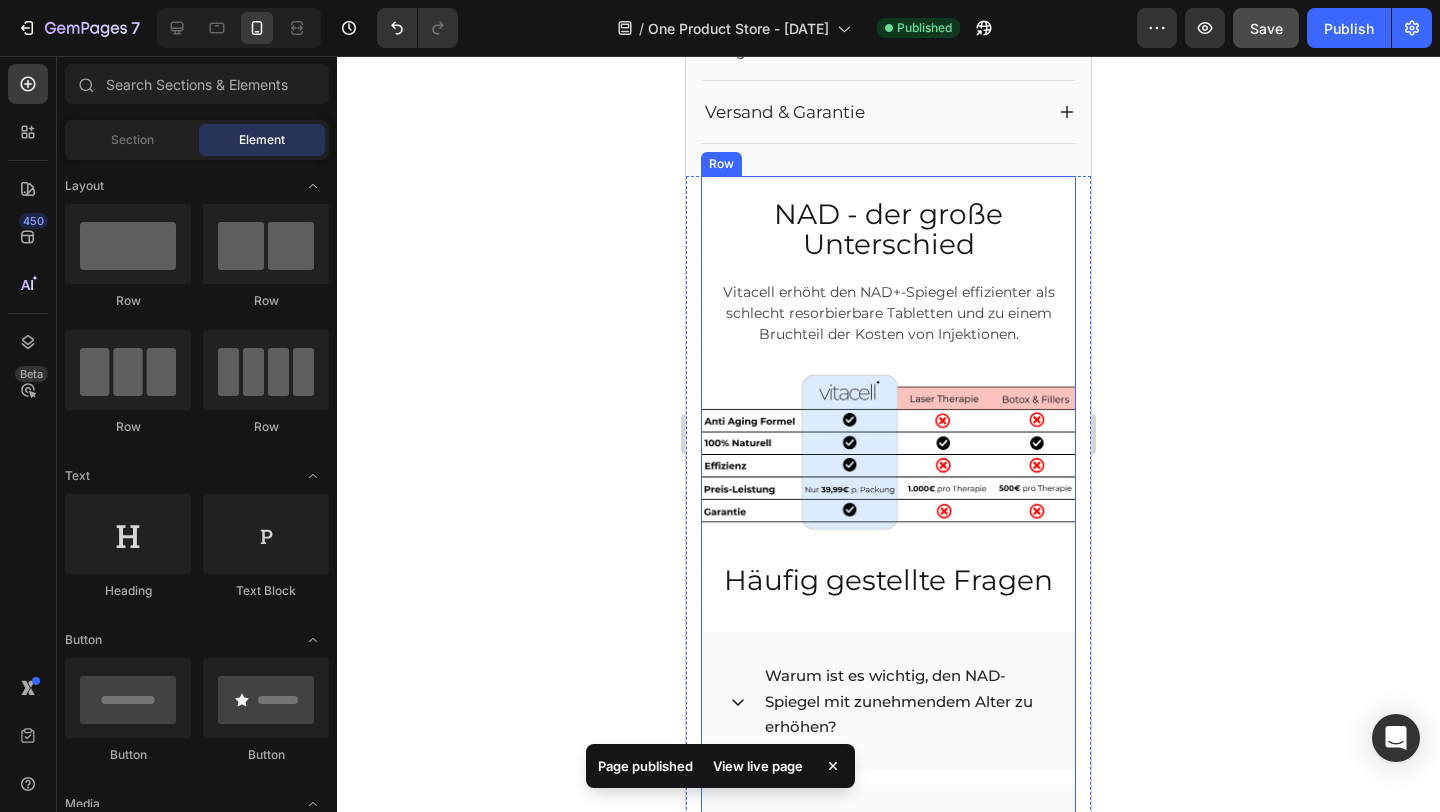 click on "NAD - der große Unterschied Text Block Vitacell erhöht den NAD+-Spiegel effizienter als schlecht resorbierbare Tabletten und zu einem Bruchteil der Kosten von Injektionen. Text block Image Row Häufig gestellte Fragen Text Block
Warum ist es wichtig, den NAD-Spiegel mit zunehmendem Alter zu erhöhen?
Warum enthält dieses Produkt keine NAD-Vorläufer wie NMN?
Wie sollte ich es einnehmen? Wurde es von einer unabhängigen Stelle auf Schadstoffe getestet und geprüft? Accordion Row" at bounding box center (888, 676) 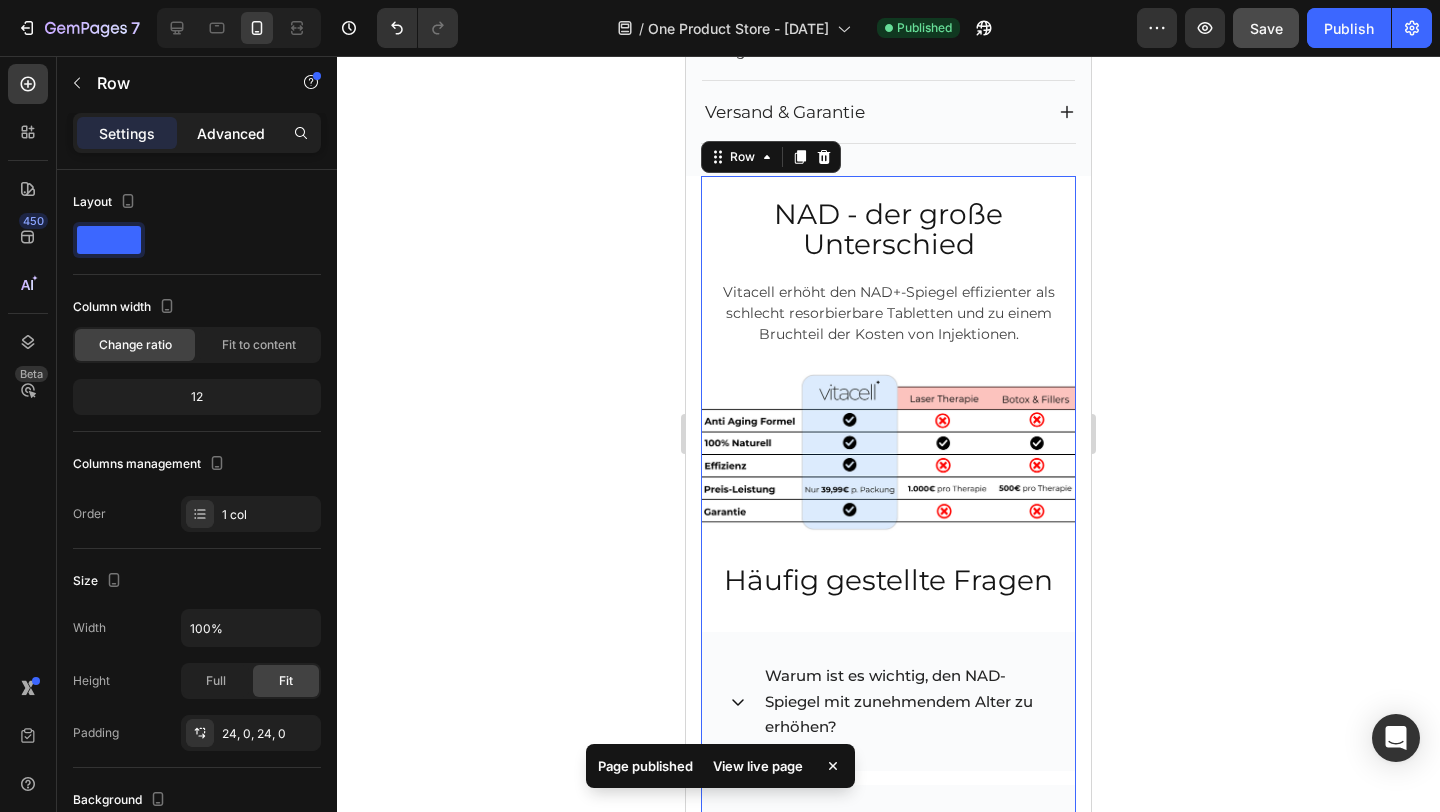click on "Advanced" at bounding box center (231, 133) 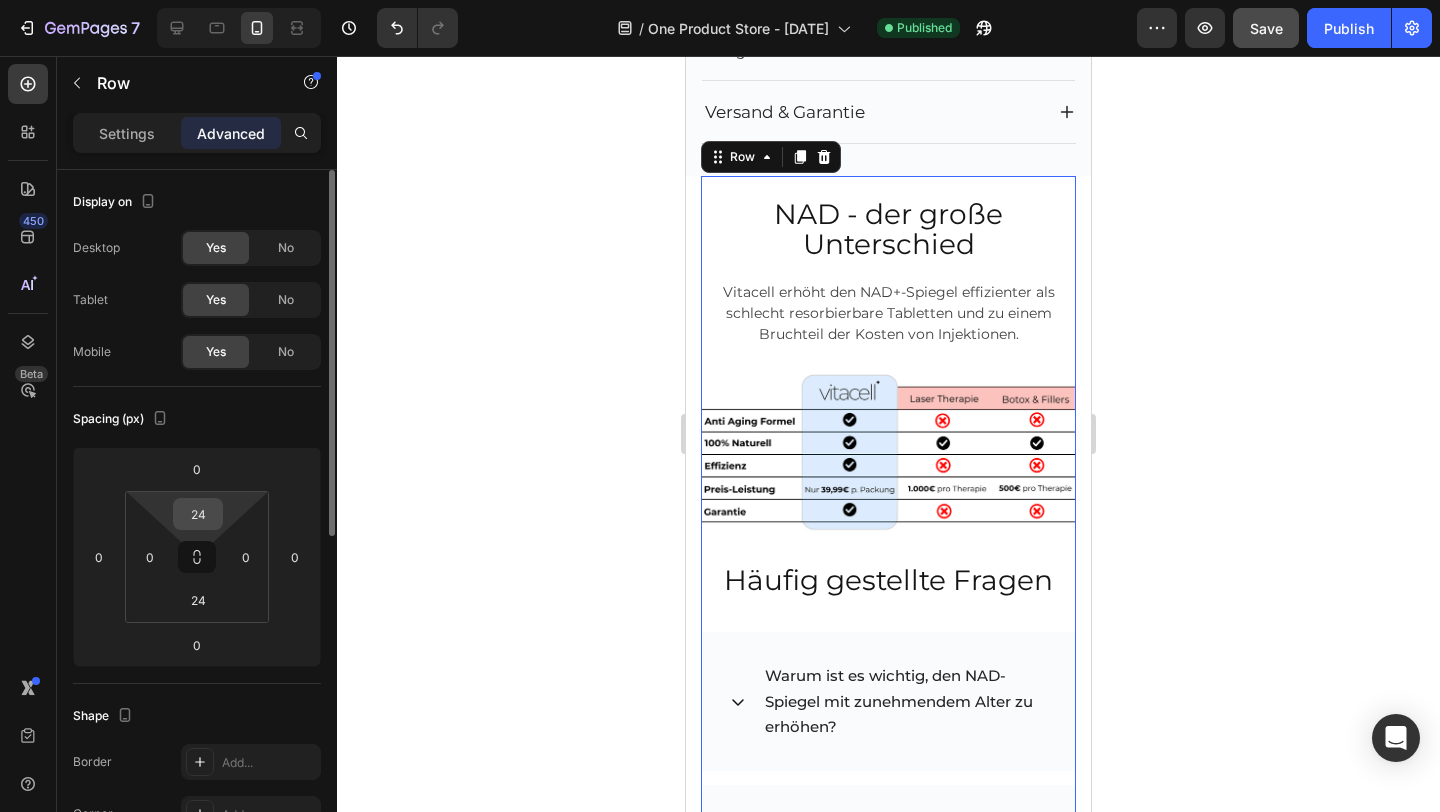 click on "24" at bounding box center (198, 514) 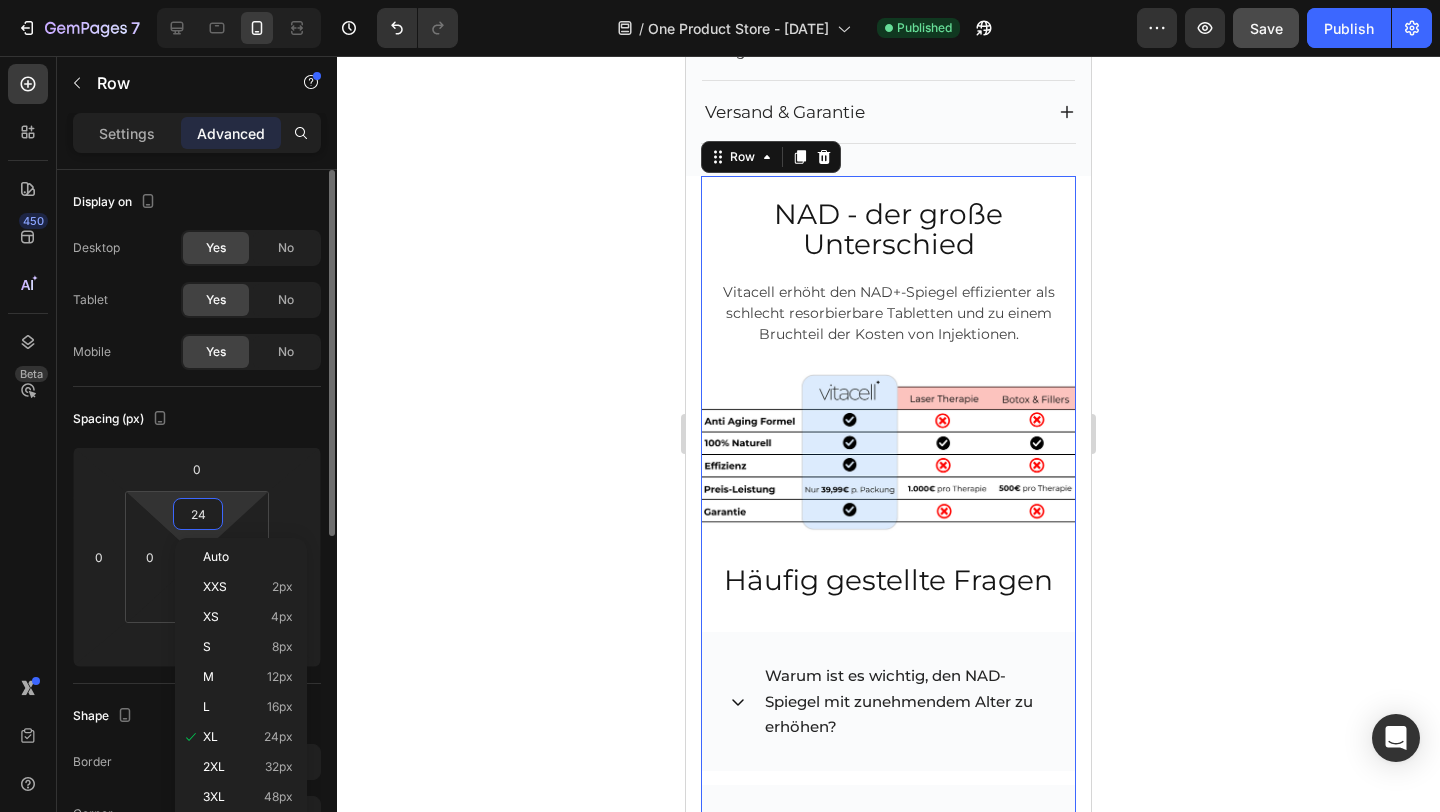 type on "0" 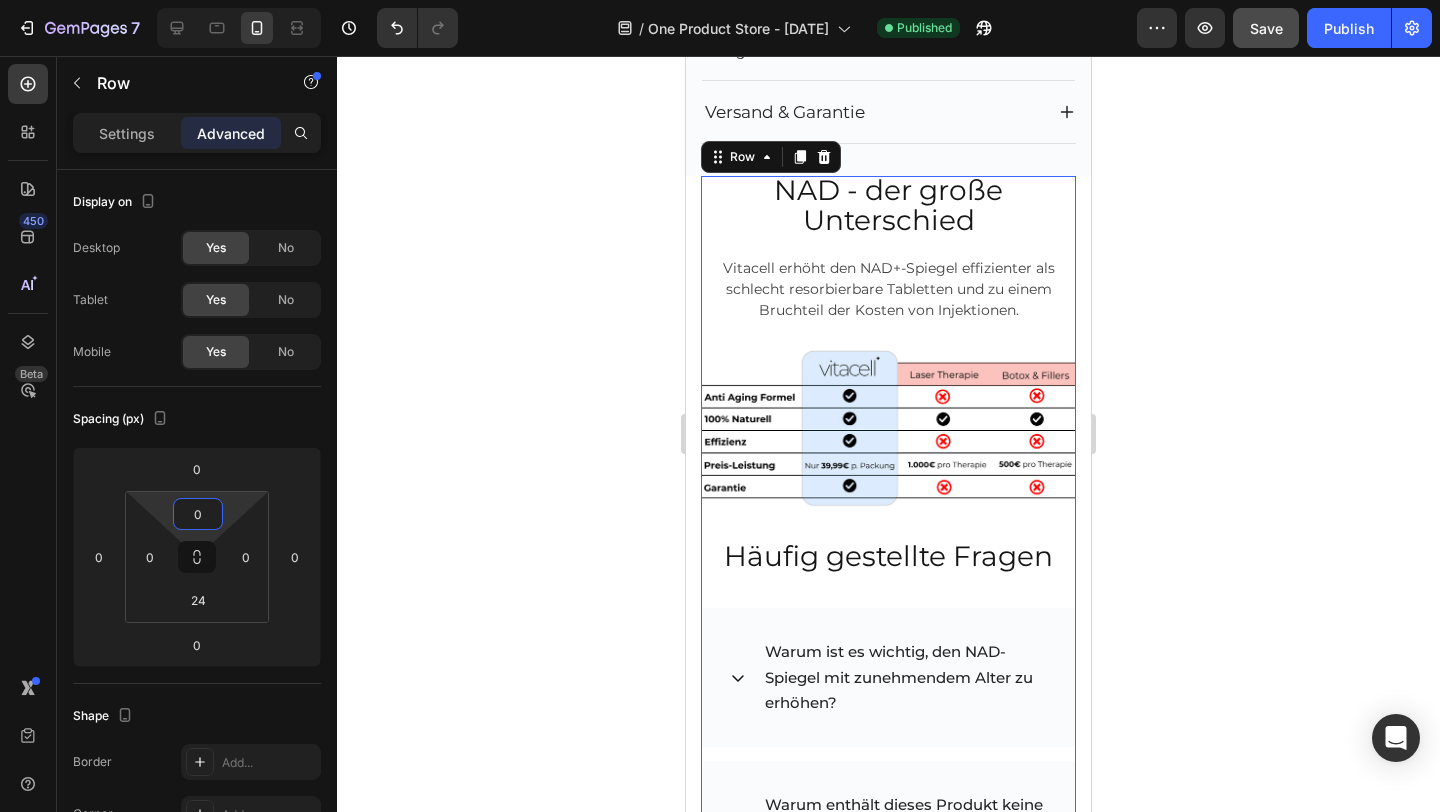 click 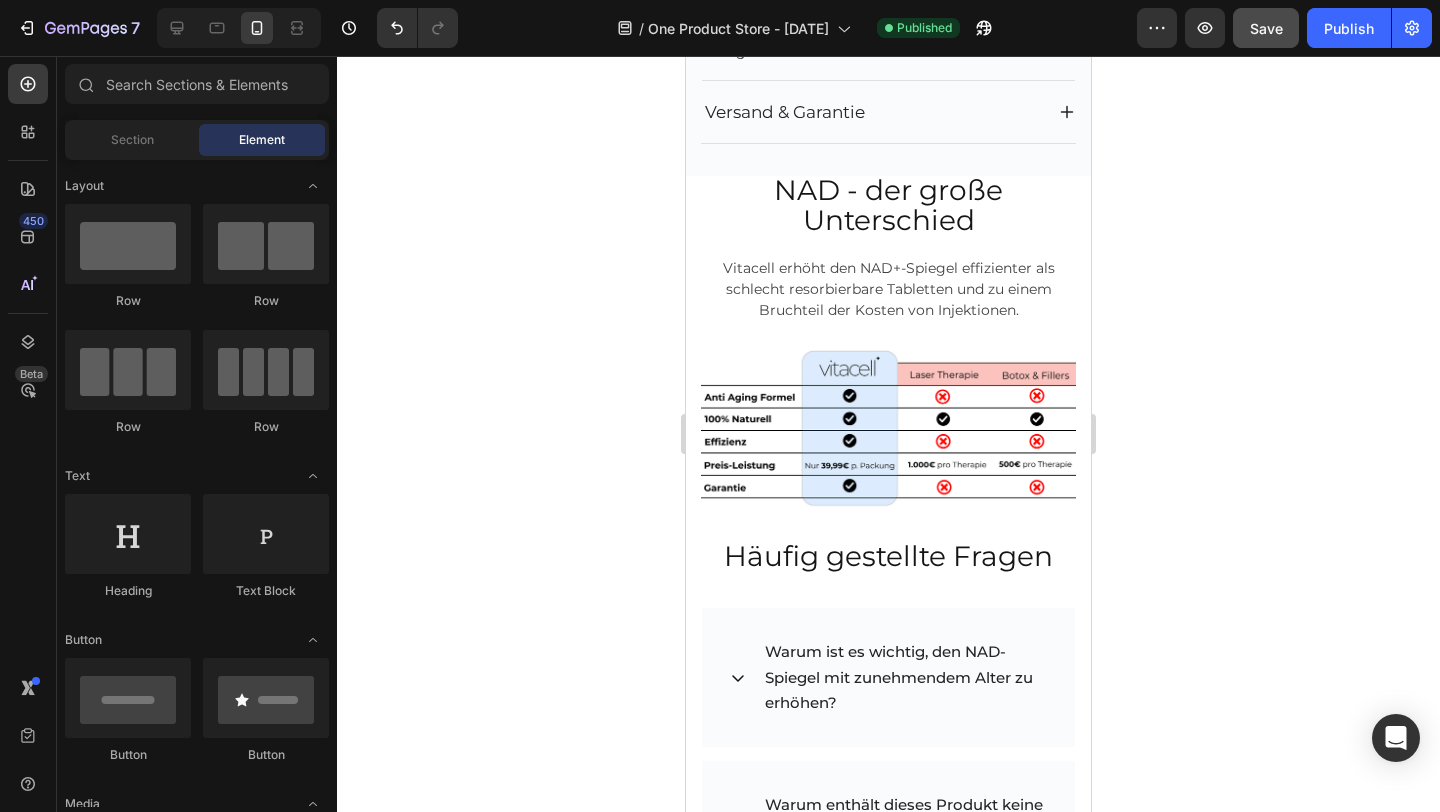 click on "Save" 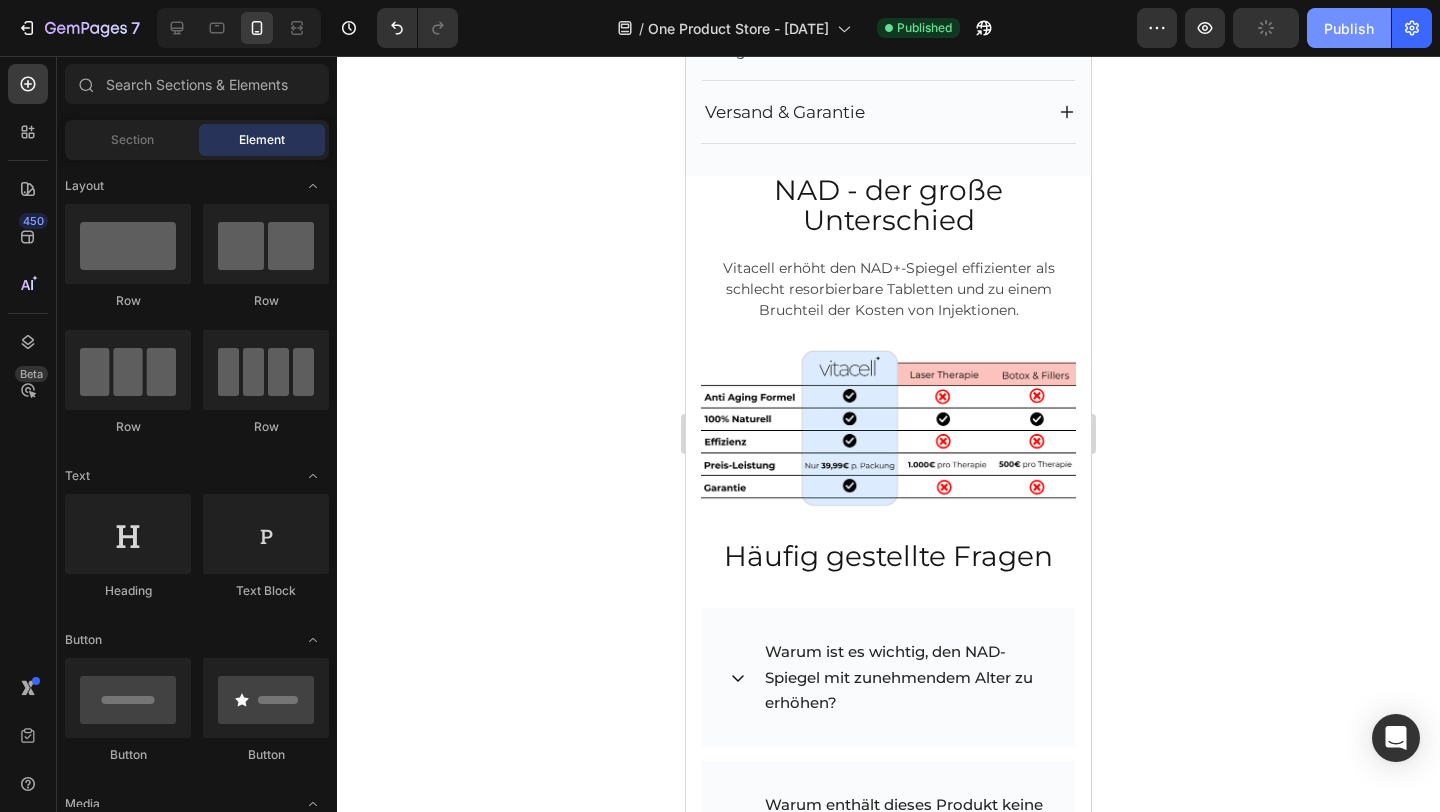 click on "Publish" 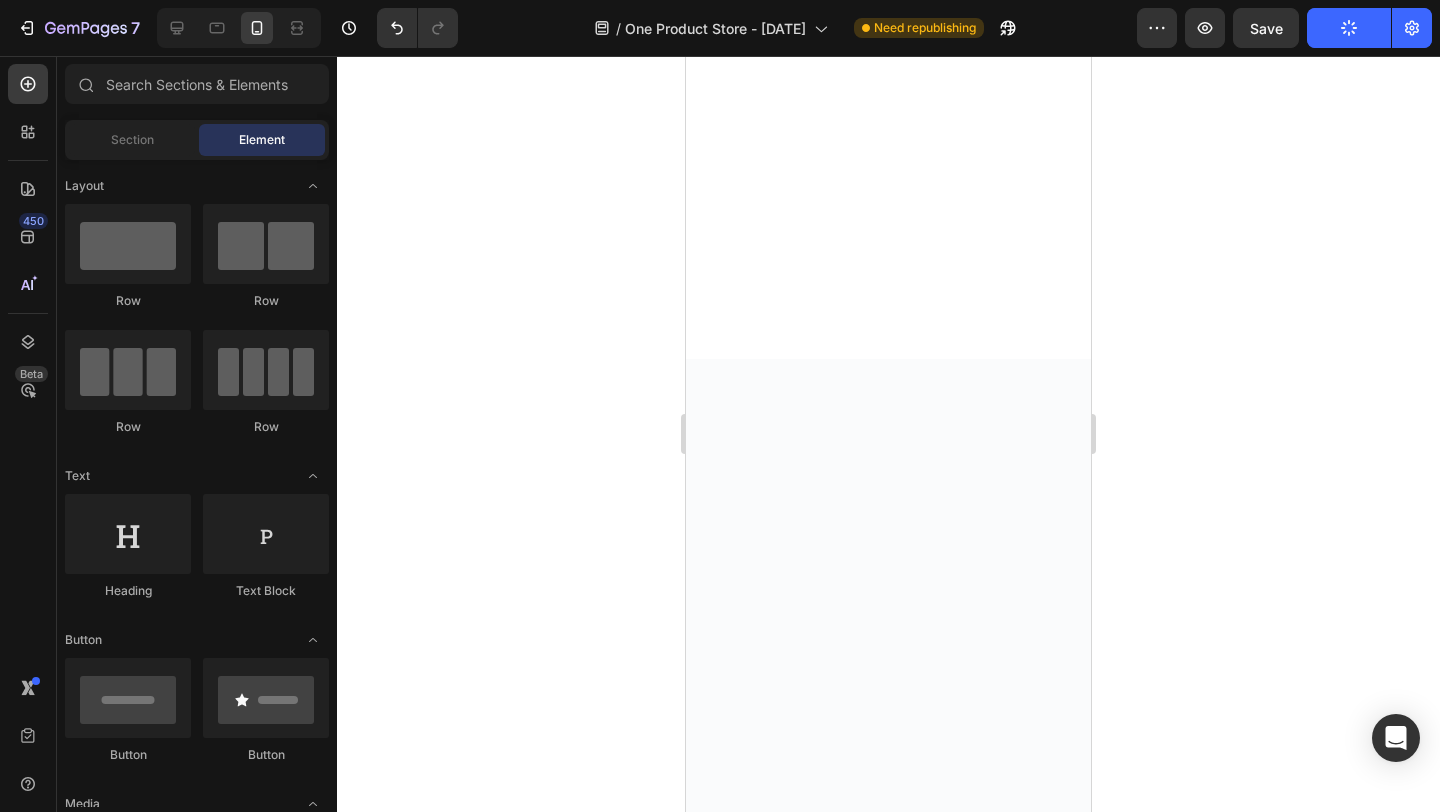 scroll, scrollTop: 0, scrollLeft: 0, axis: both 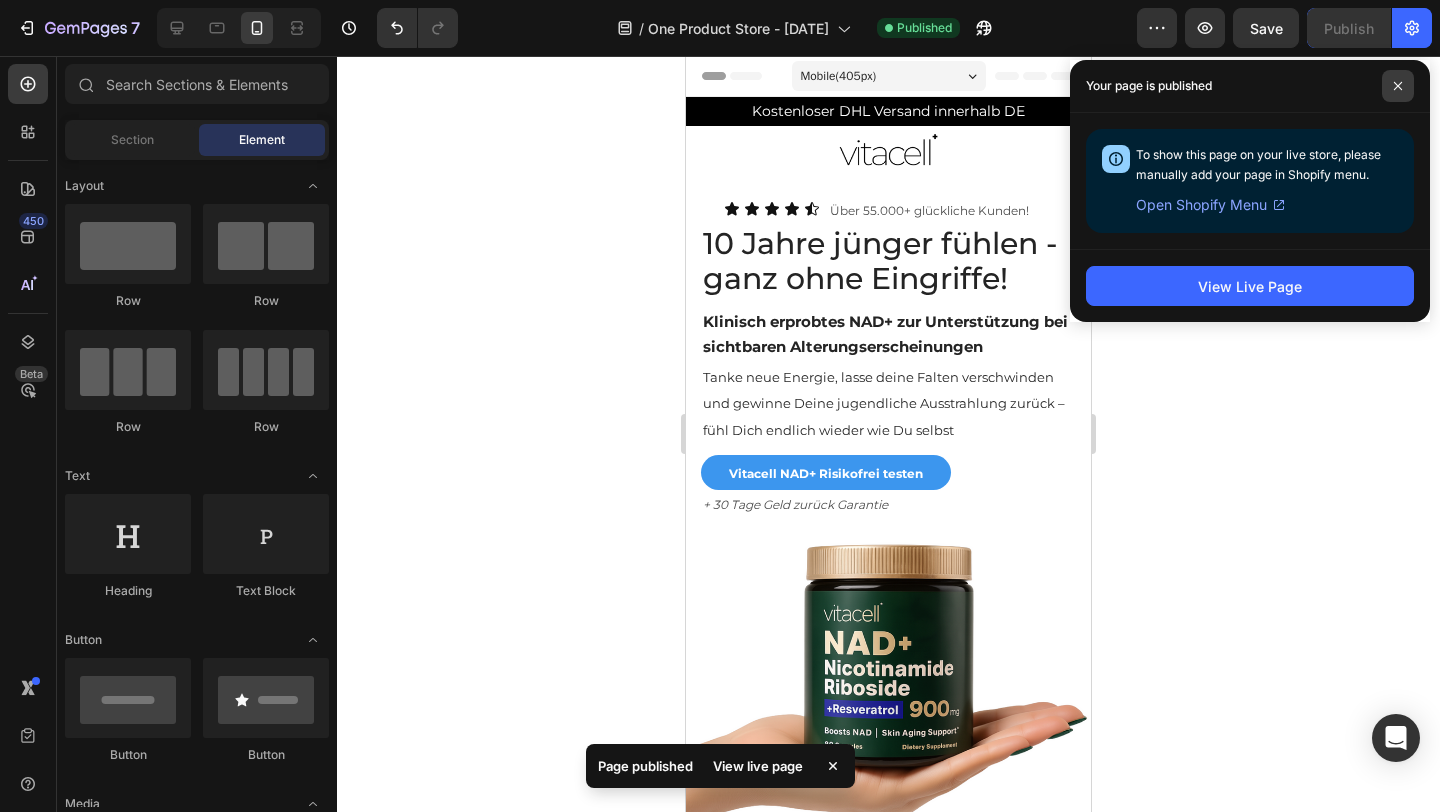 click at bounding box center [1398, 86] 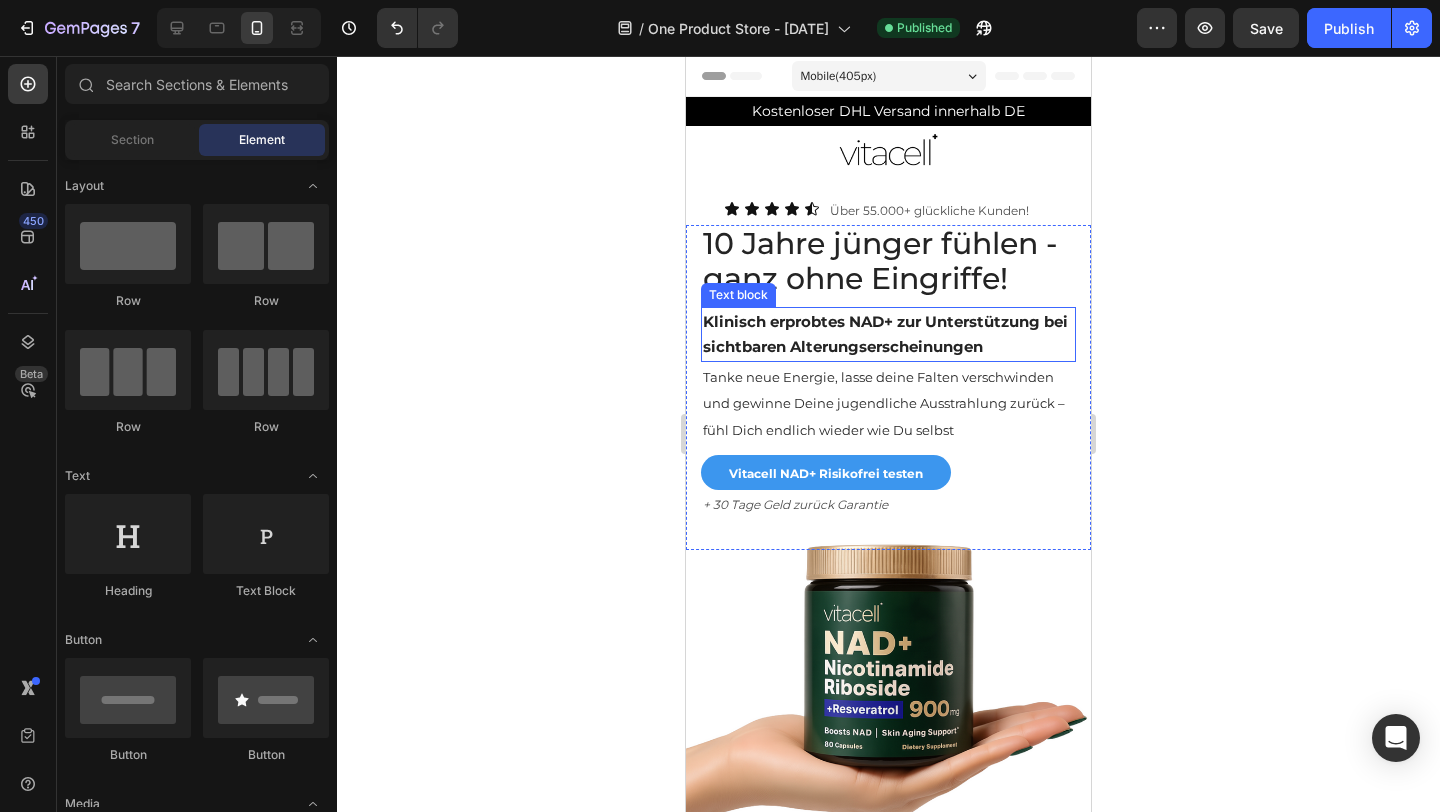 click on "Klinisch erprobtes NAD+ zur Unterstützung bei sichtbaren Alterungserscheinungen" at bounding box center [885, 334] 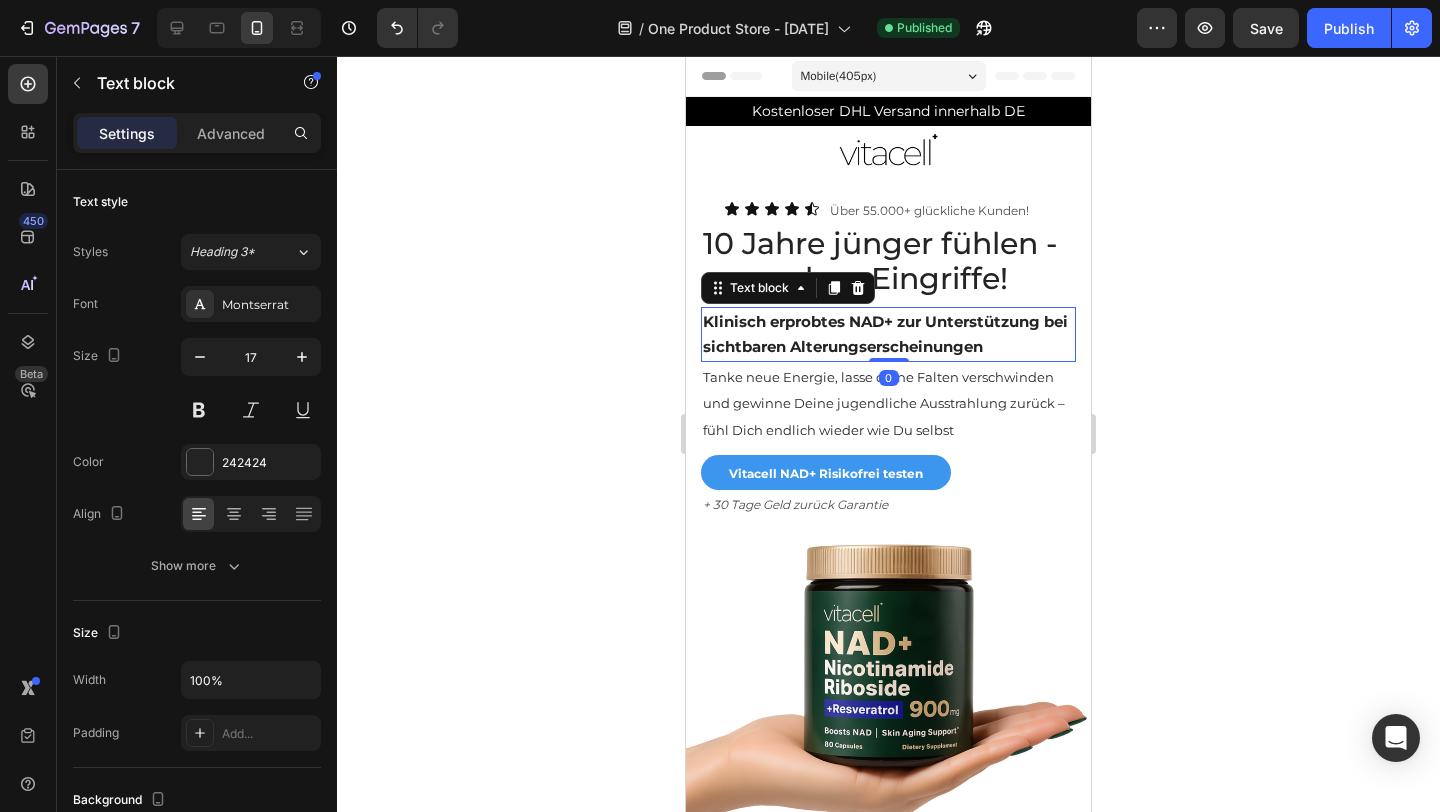 click on "Klinisch erprobtes NAD+ zur Unterstützung bei sichtbaren Alterungserscheinungen" at bounding box center [885, 334] 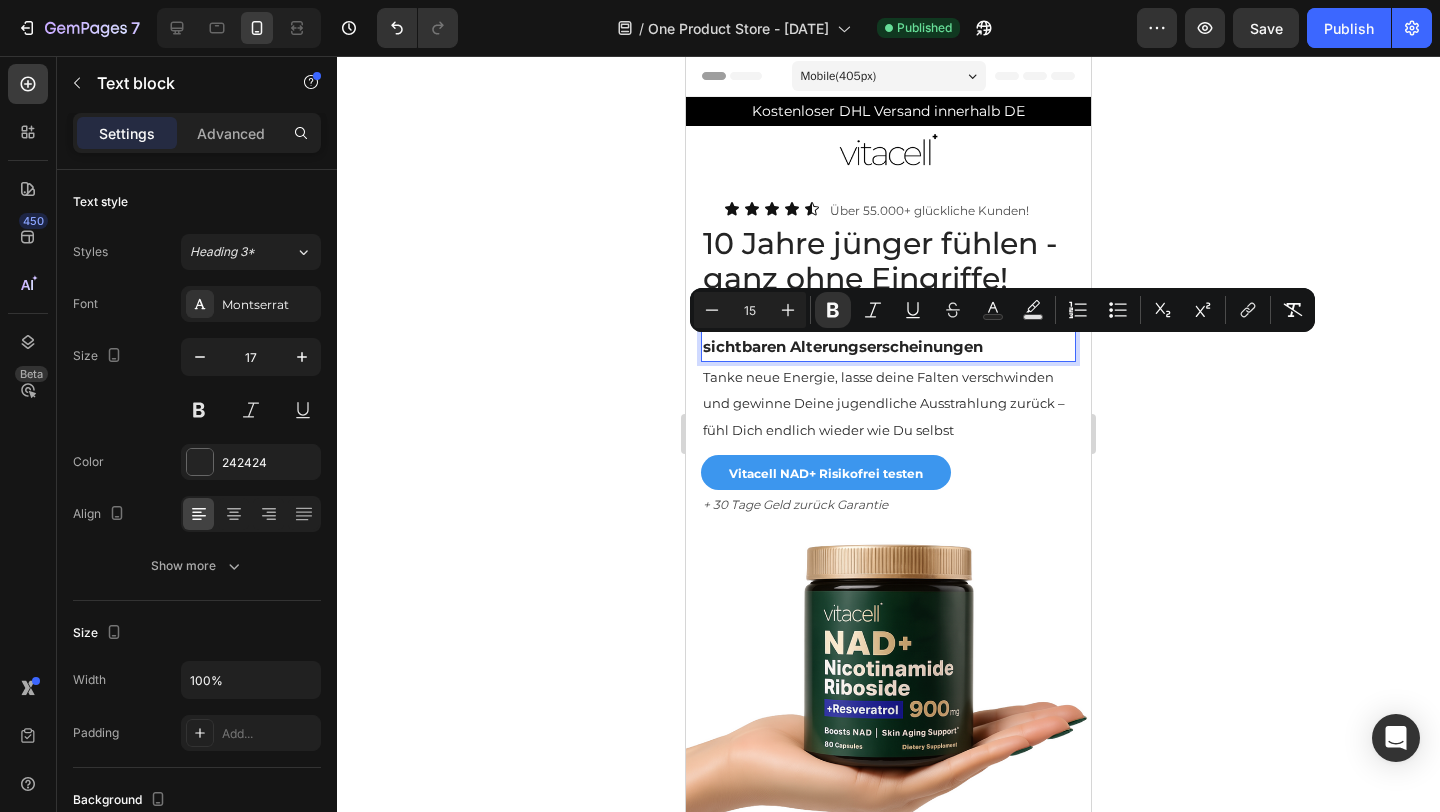 click on "Klinisch erprobtes NAD+ zur Unterstützung bei sichtbaren Alterungserscheinungen" at bounding box center [885, 334] 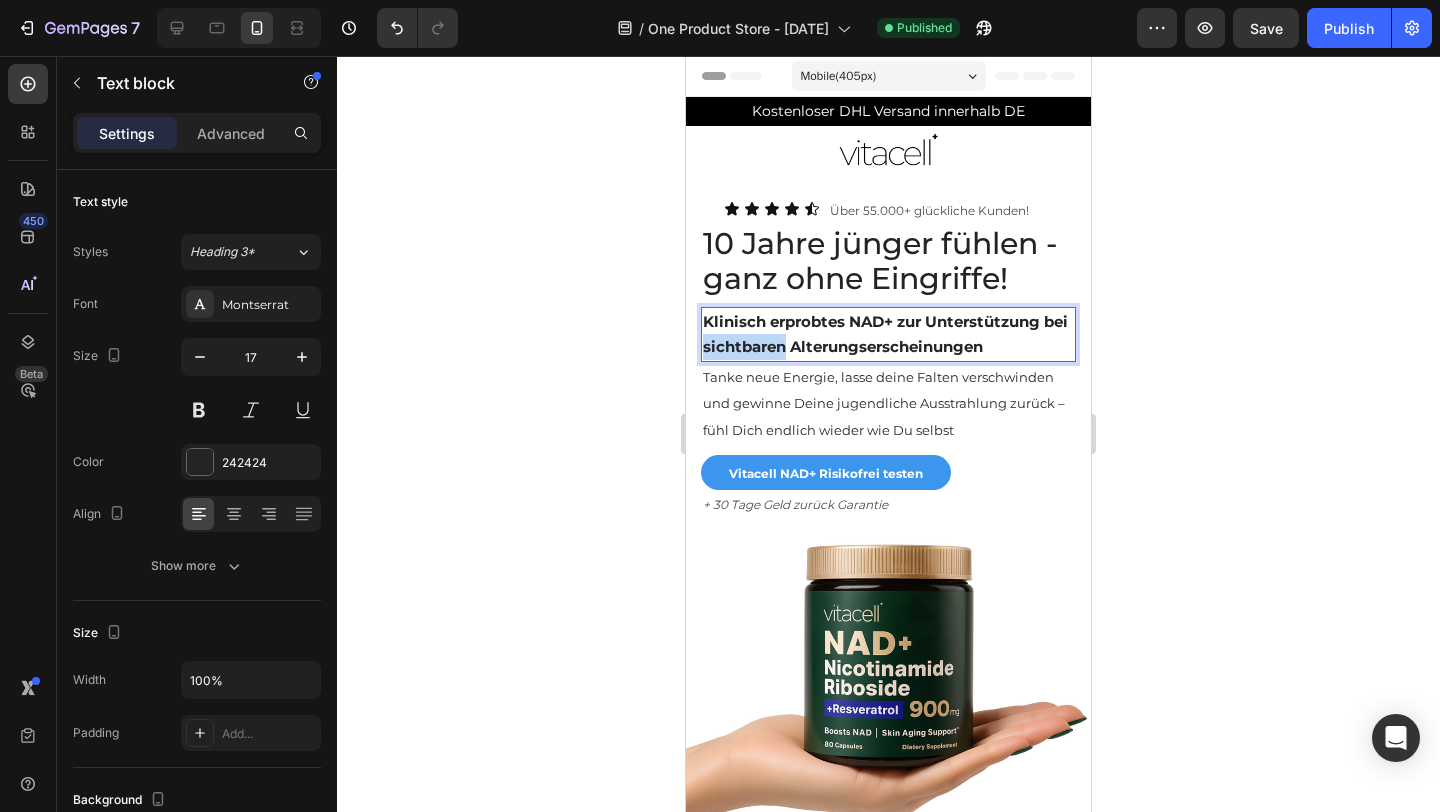 click on "Klinisch erprobtes NAD+ zur Unterstützung bei sichtbaren Alterungserscheinungen" at bounding box center [885, 334] 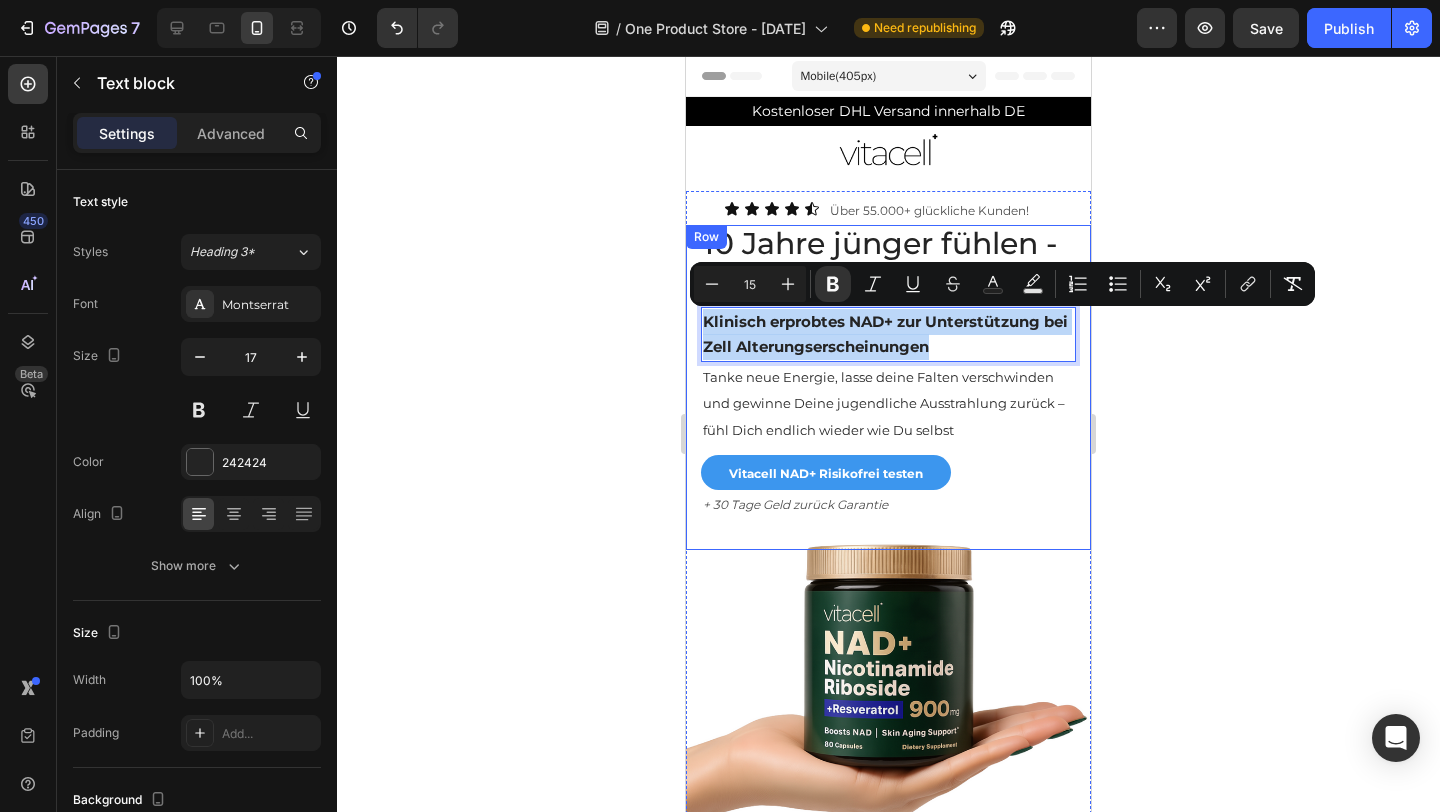 drag, startPoint x: 953, startPoint y: 340, endPoint x: 693, endPoint y: 320, distance: 260.7681 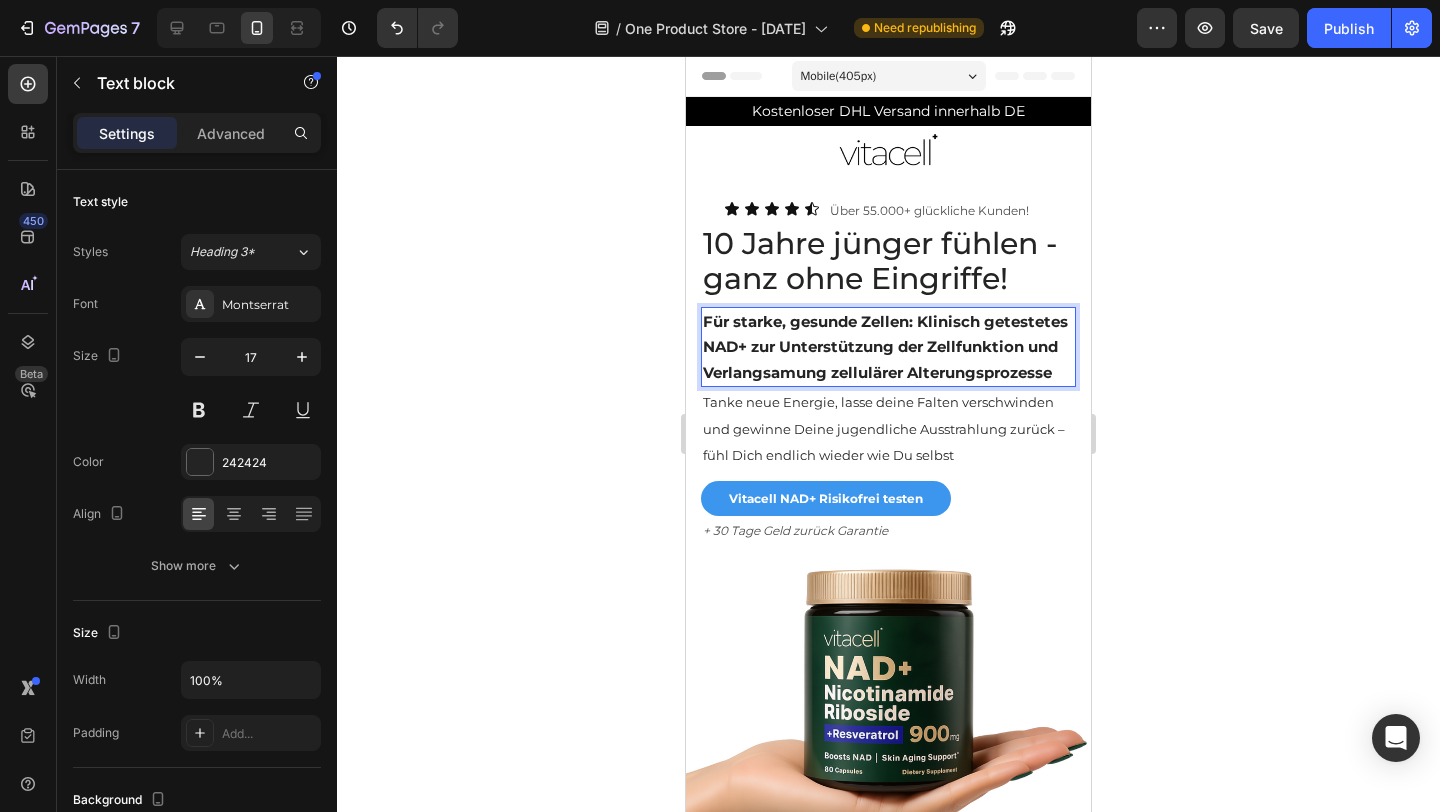 click 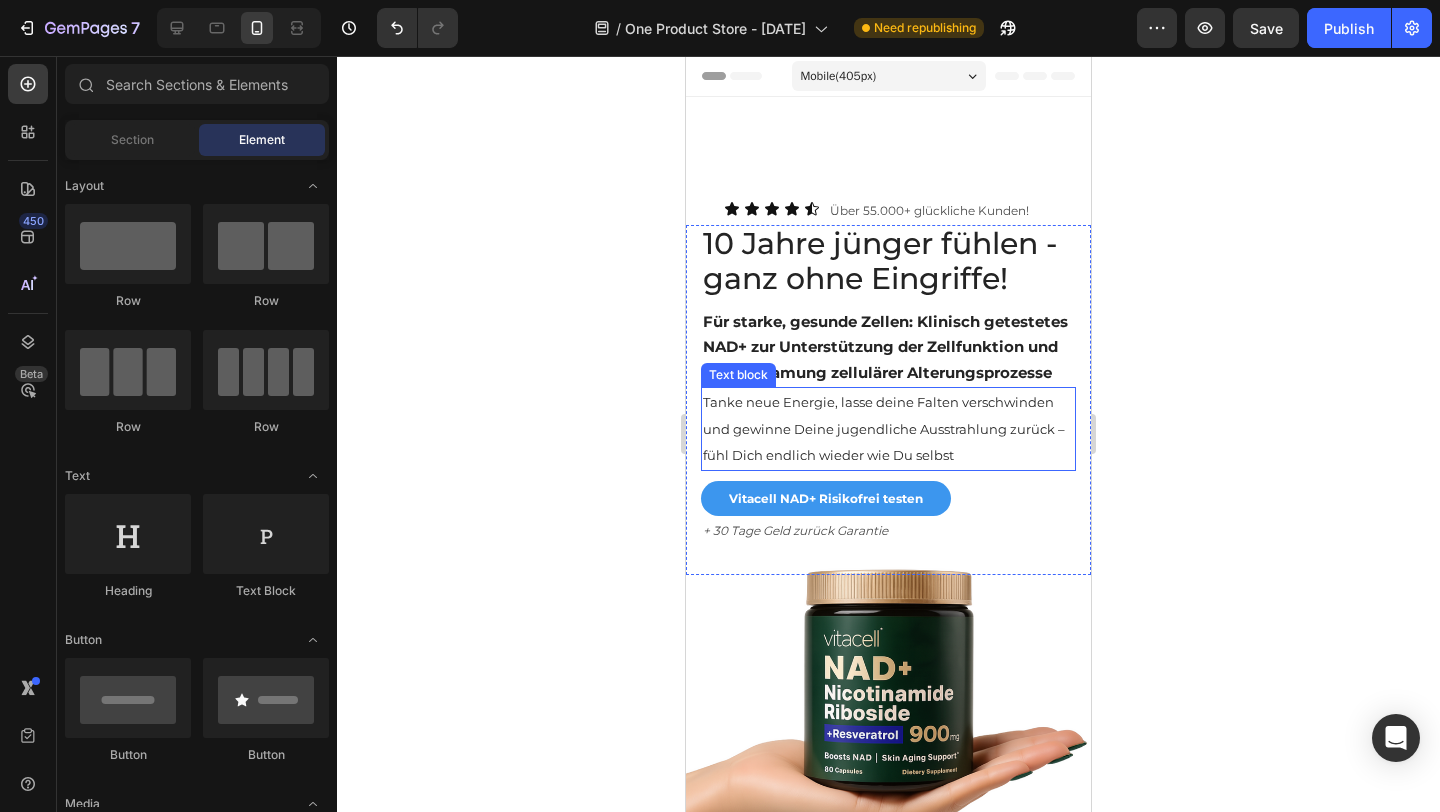 scroll, scrollTop: 157, scrollLeft: 0, axis: vertical 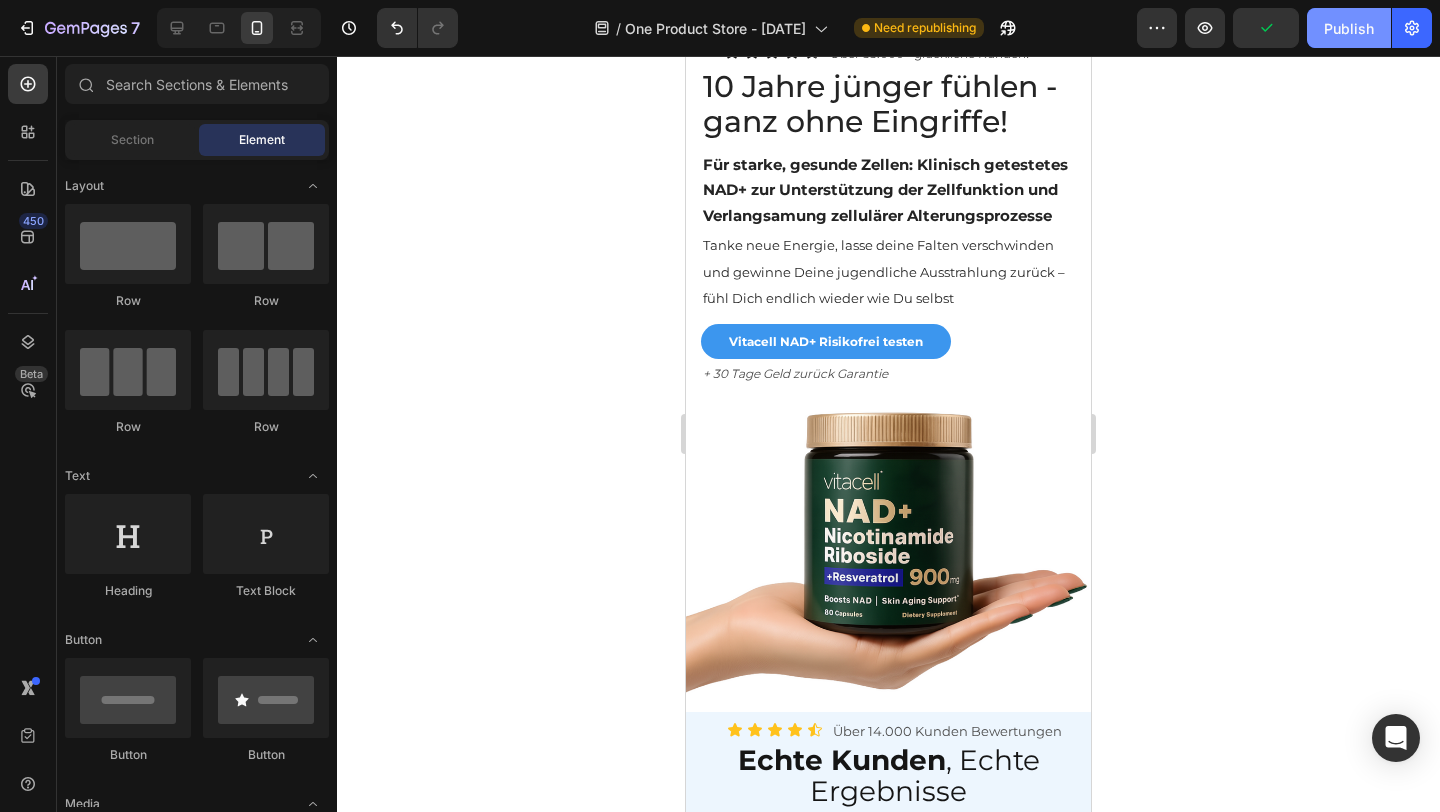 click on "Publish" at bounding box center (1349, 28) 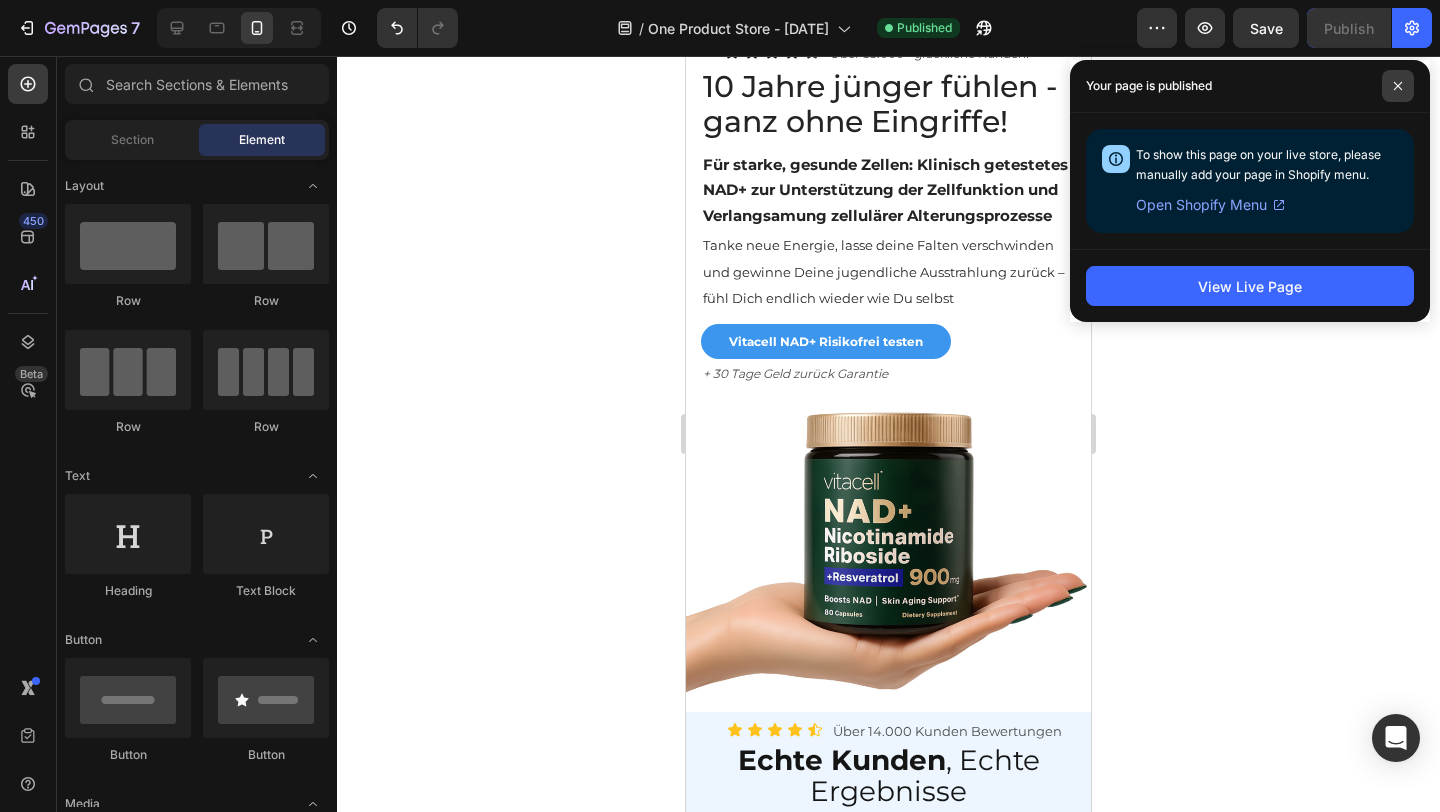 click 